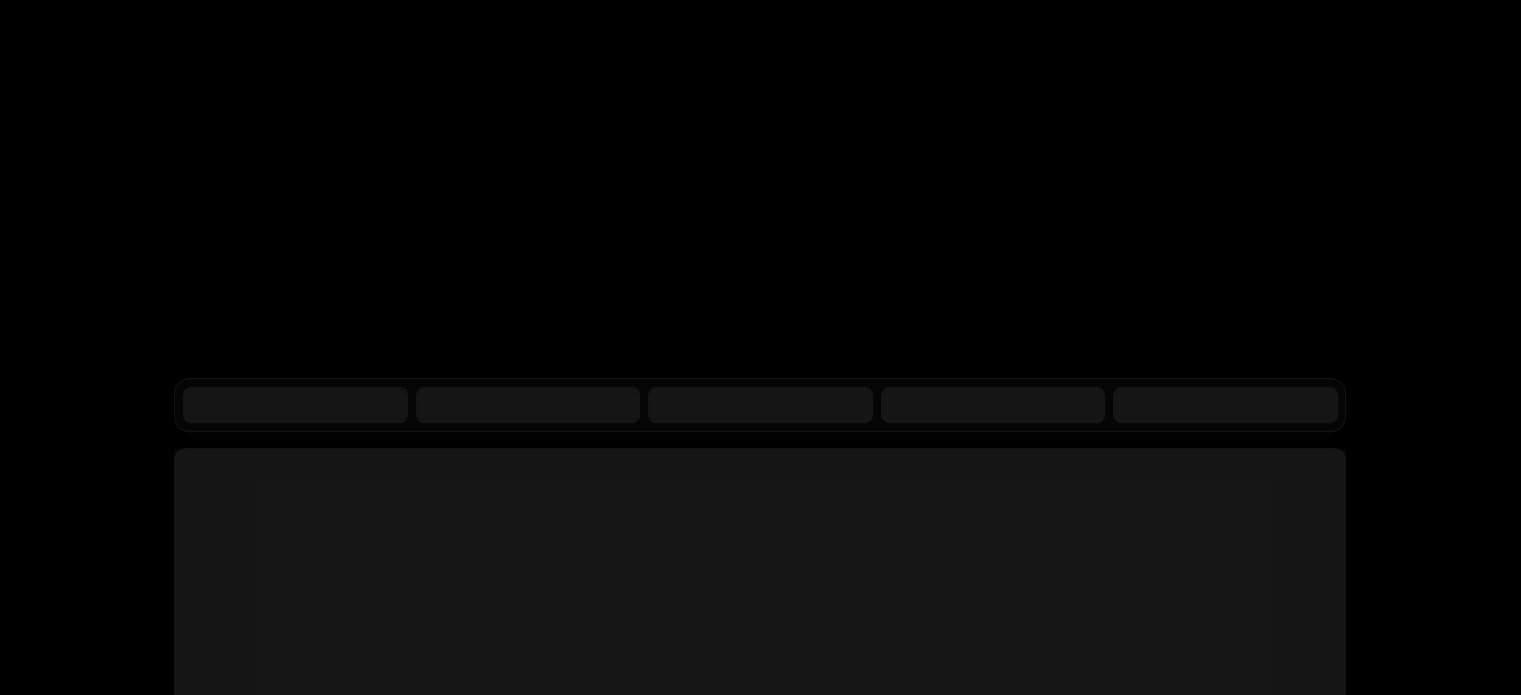 scroll, scrollTop: 0, scrollLeft: 0, axis: both 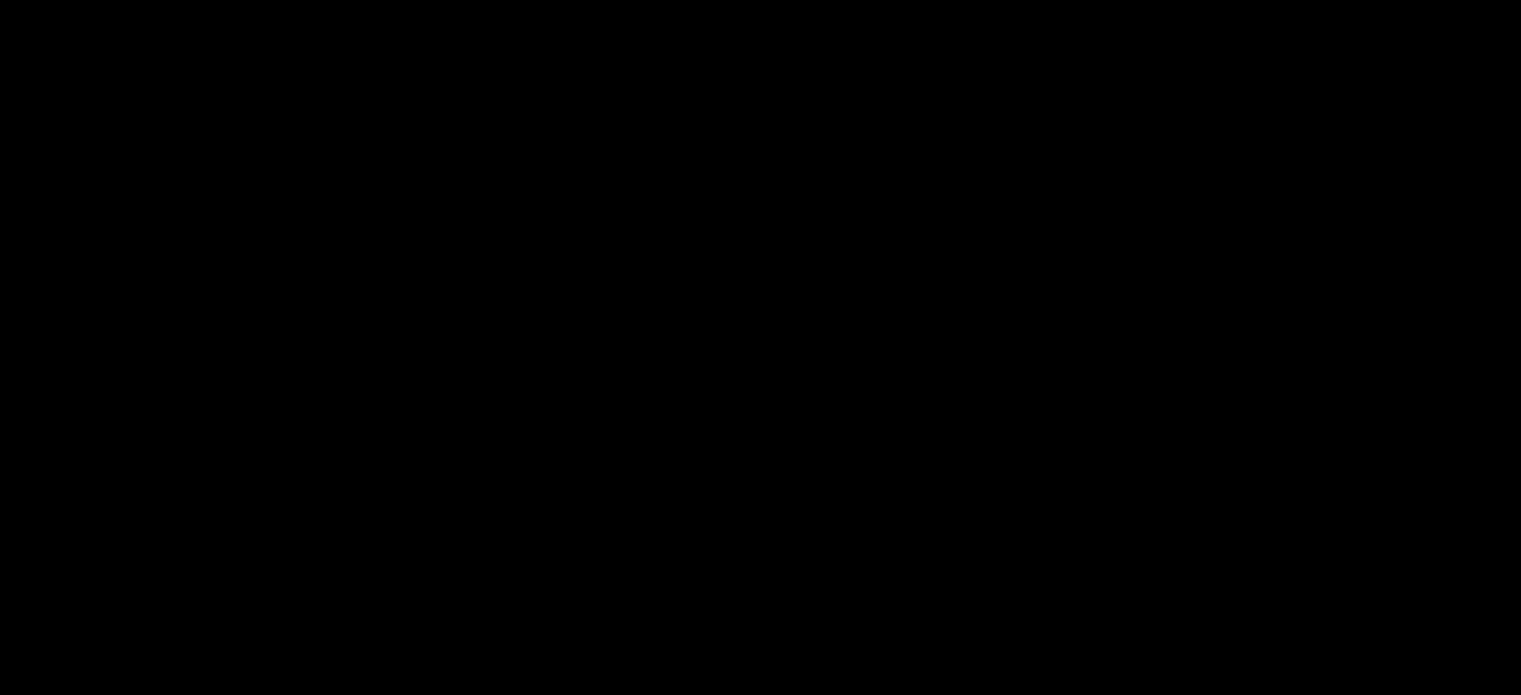 click on "RELEASED Tiered pricing" at bounding box center [760, 169] 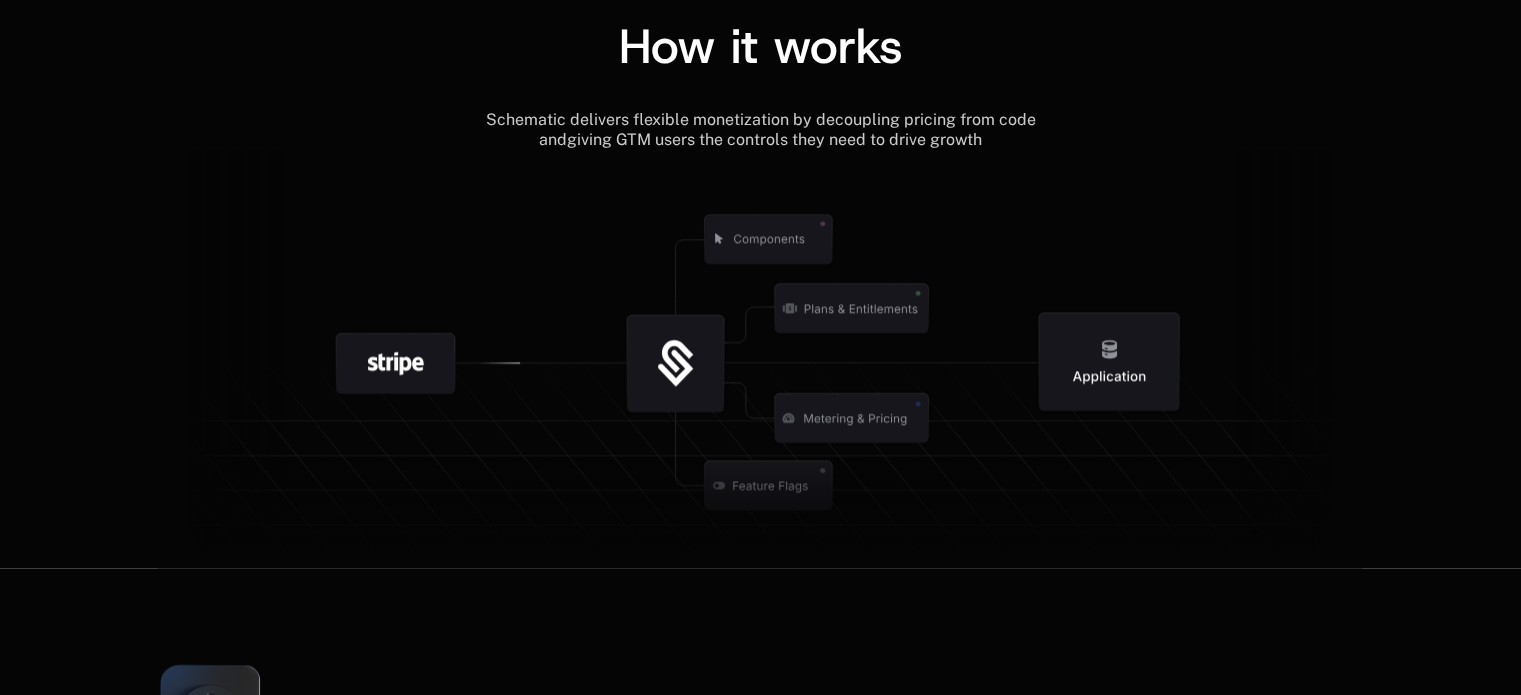 scroll, scrollTop: 2300, scrollLeft: 0, axis: vertical 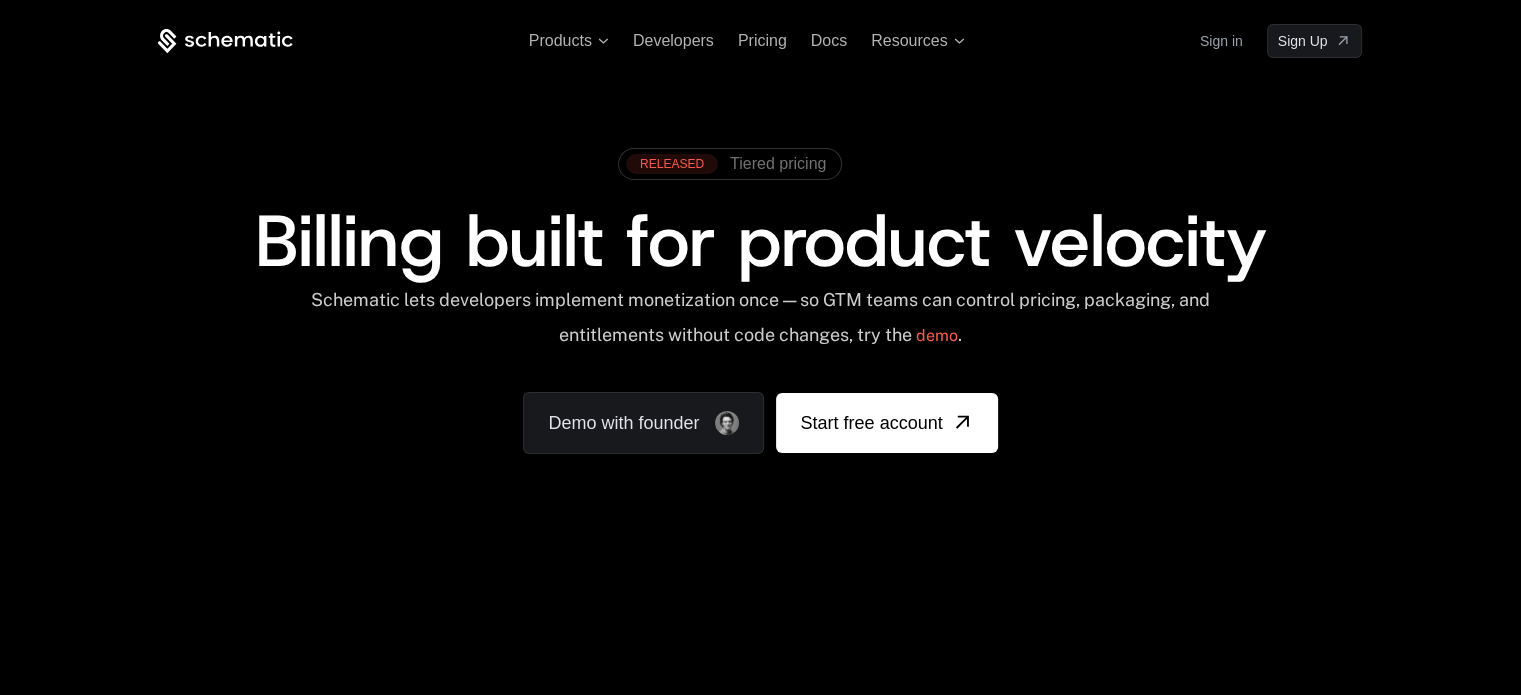 drag, startPoint x: 122, startPoint y: 423, endPoint x: 46, endPoint y: 420, distance: 76.05919 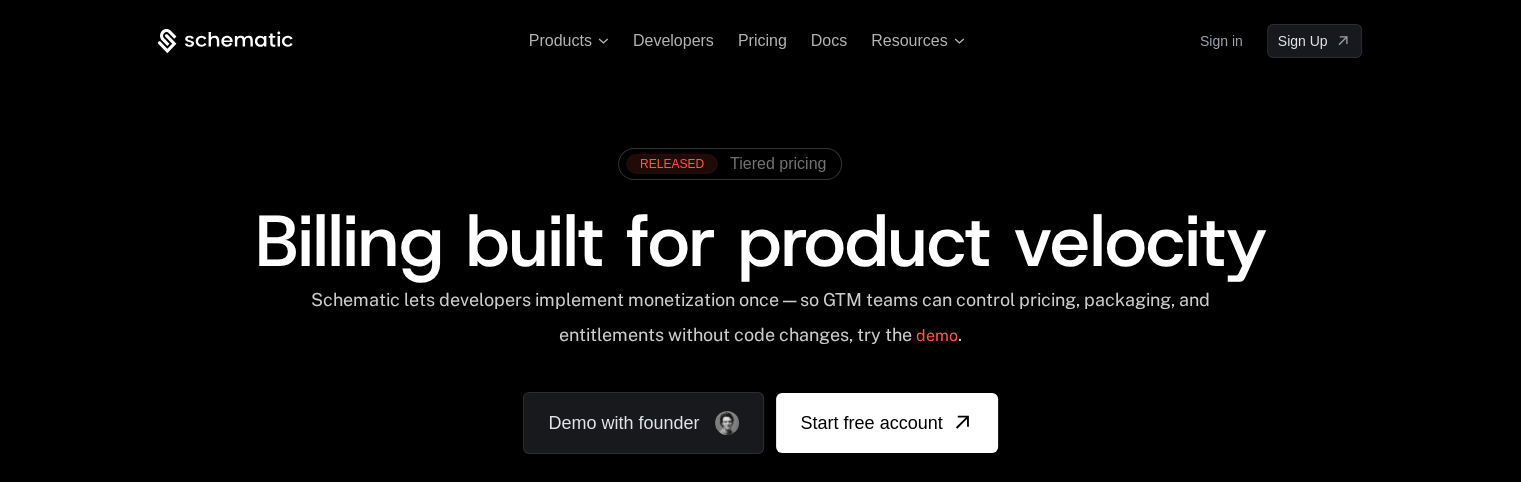 scroll, scrollTop: 200, scrollLeft: 0, axis: vertical 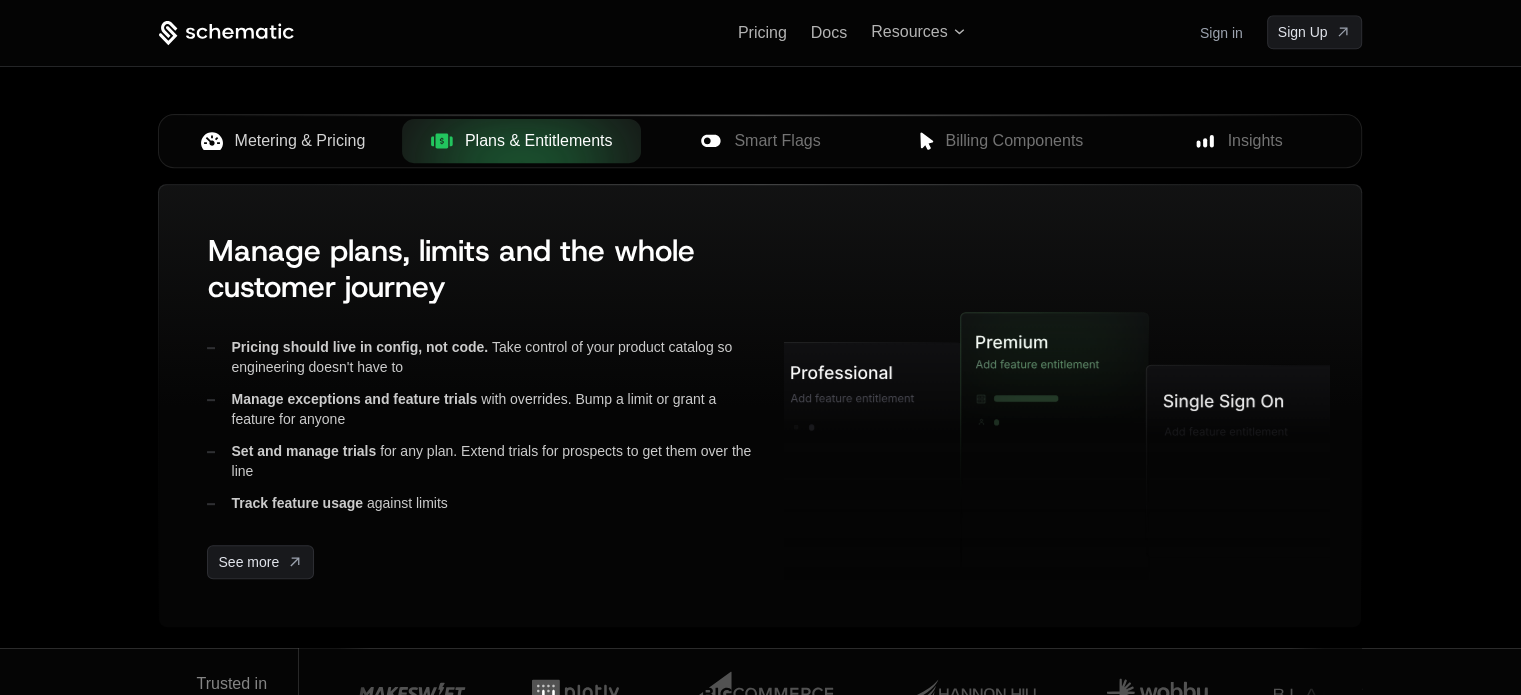 click on "Metering & Pricing" at bounding box center (300, 141) 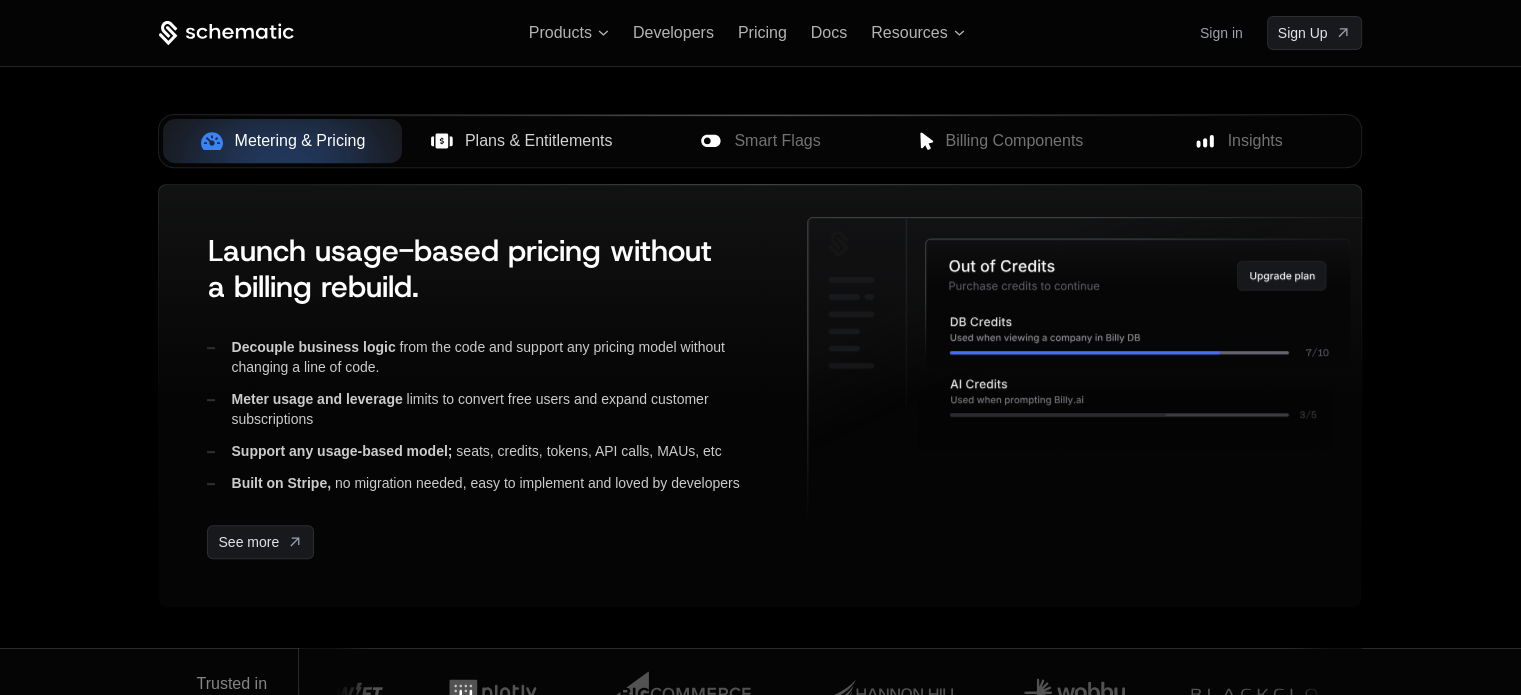 click on "Plans & Entitlements" at bounding box center (539, 141) 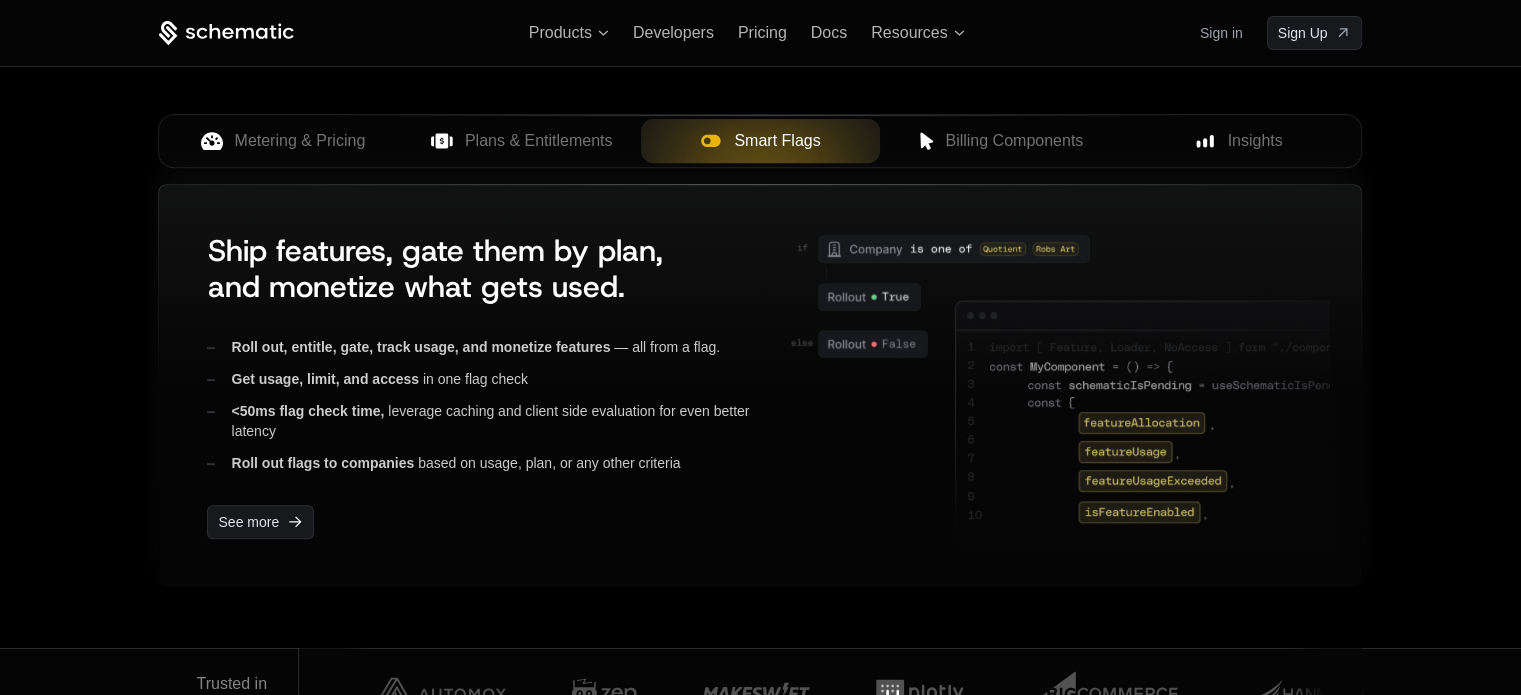 scroll, scrollTop: 800, scrollLeft: 0, axis: vertical 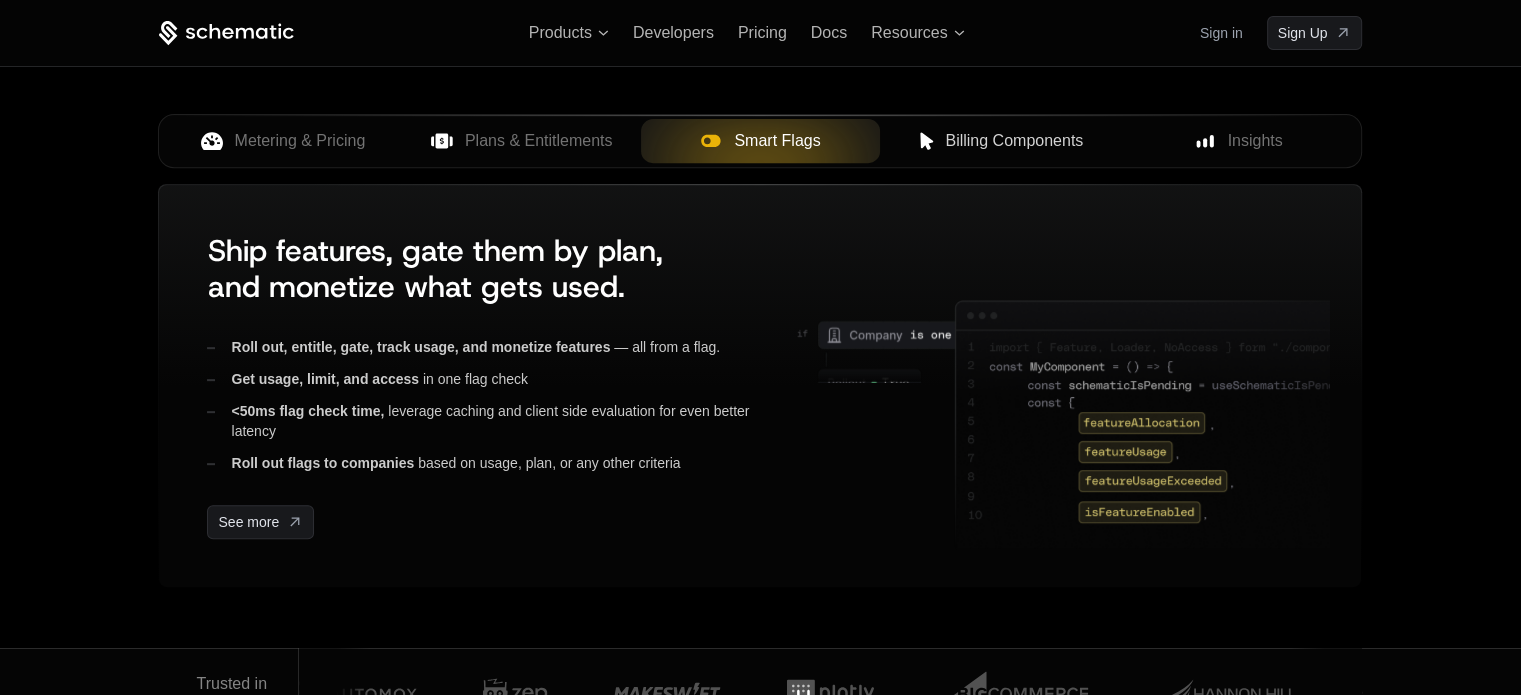 click on "Billing Components" at bounding box center (1014, 141) 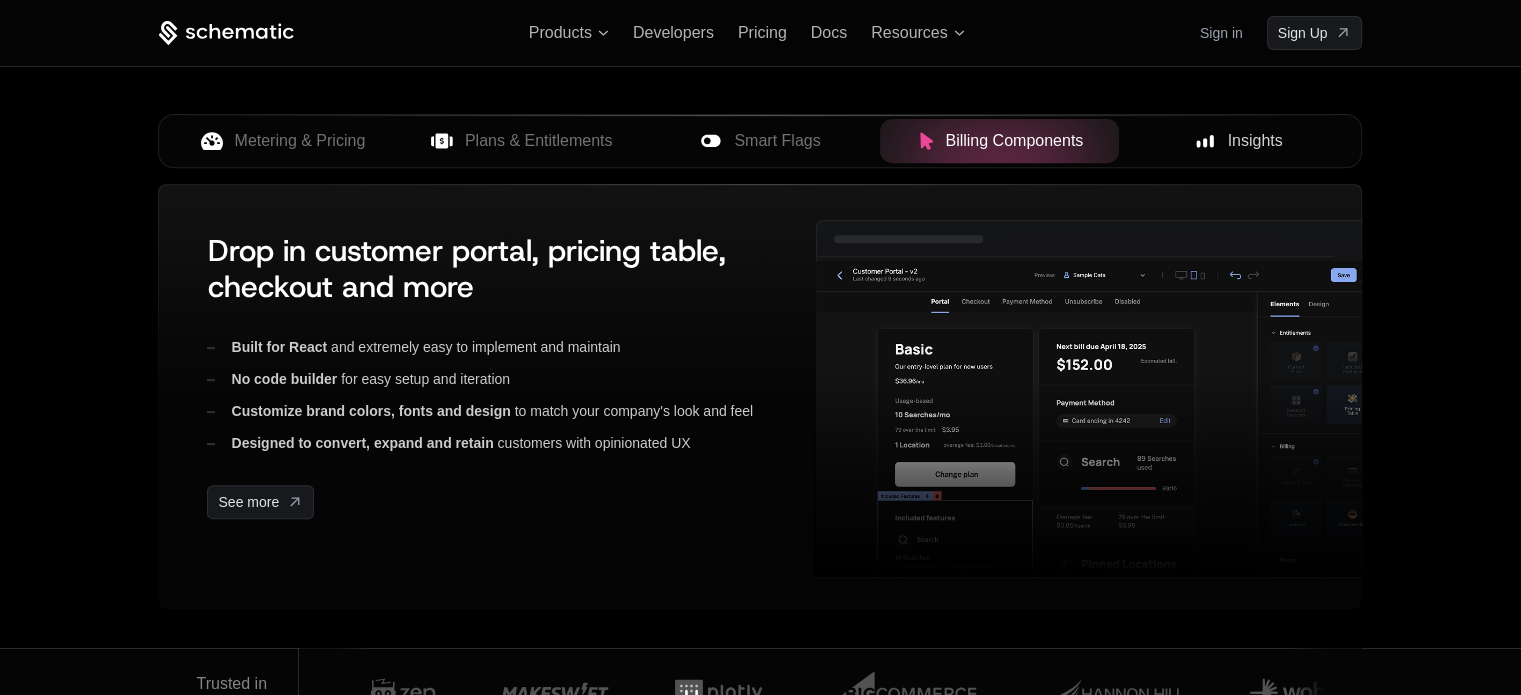 click on "Insights" at bounding box center [1238, 141] 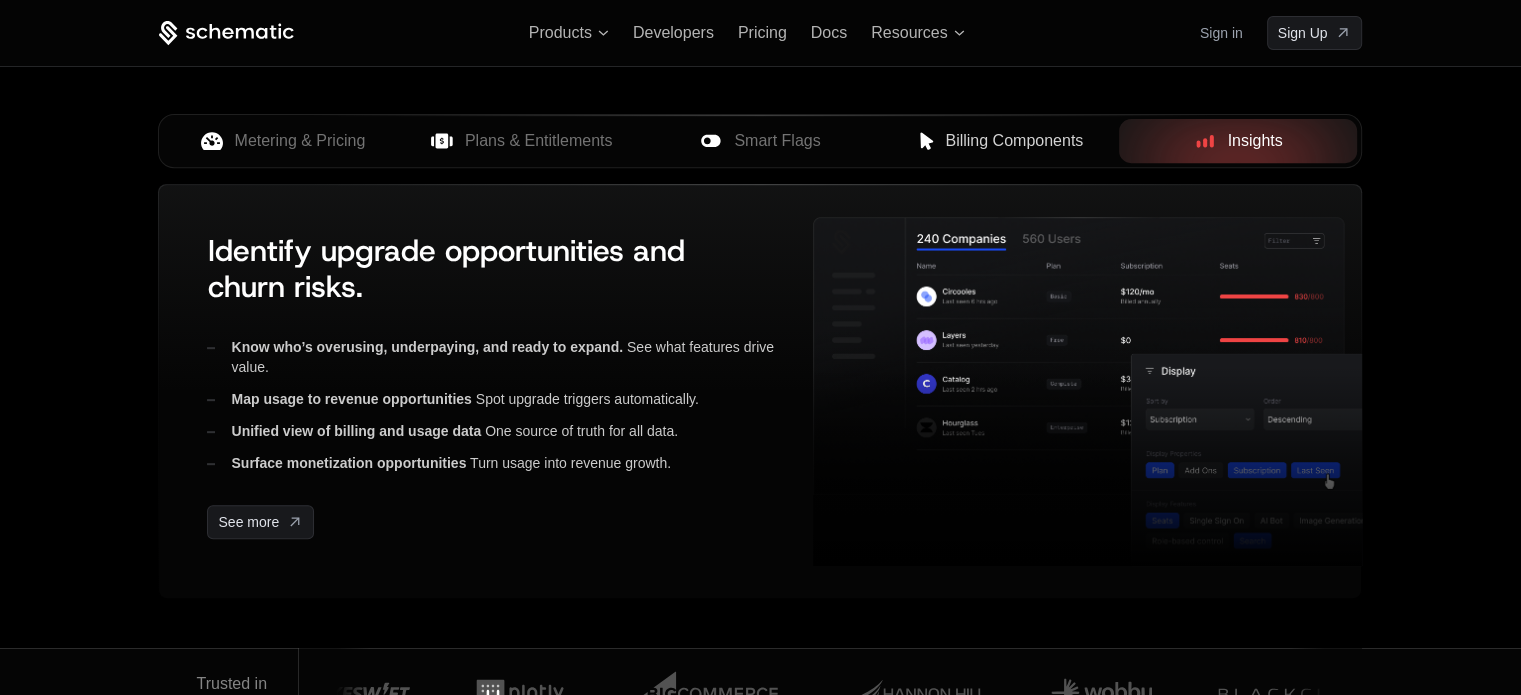 click on "Billing Components" at bounding box center (1014, 141) 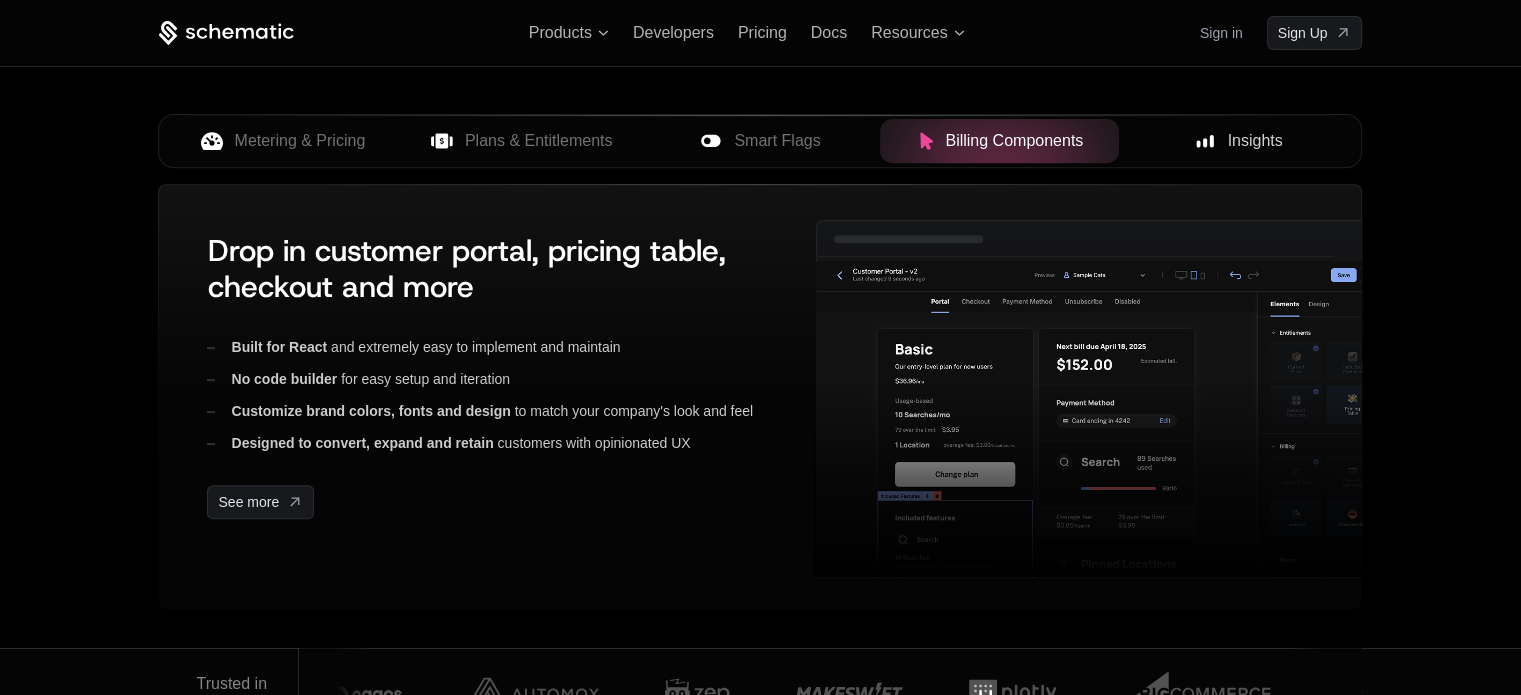 click on "Insights" at bounding box center (1255, 141) 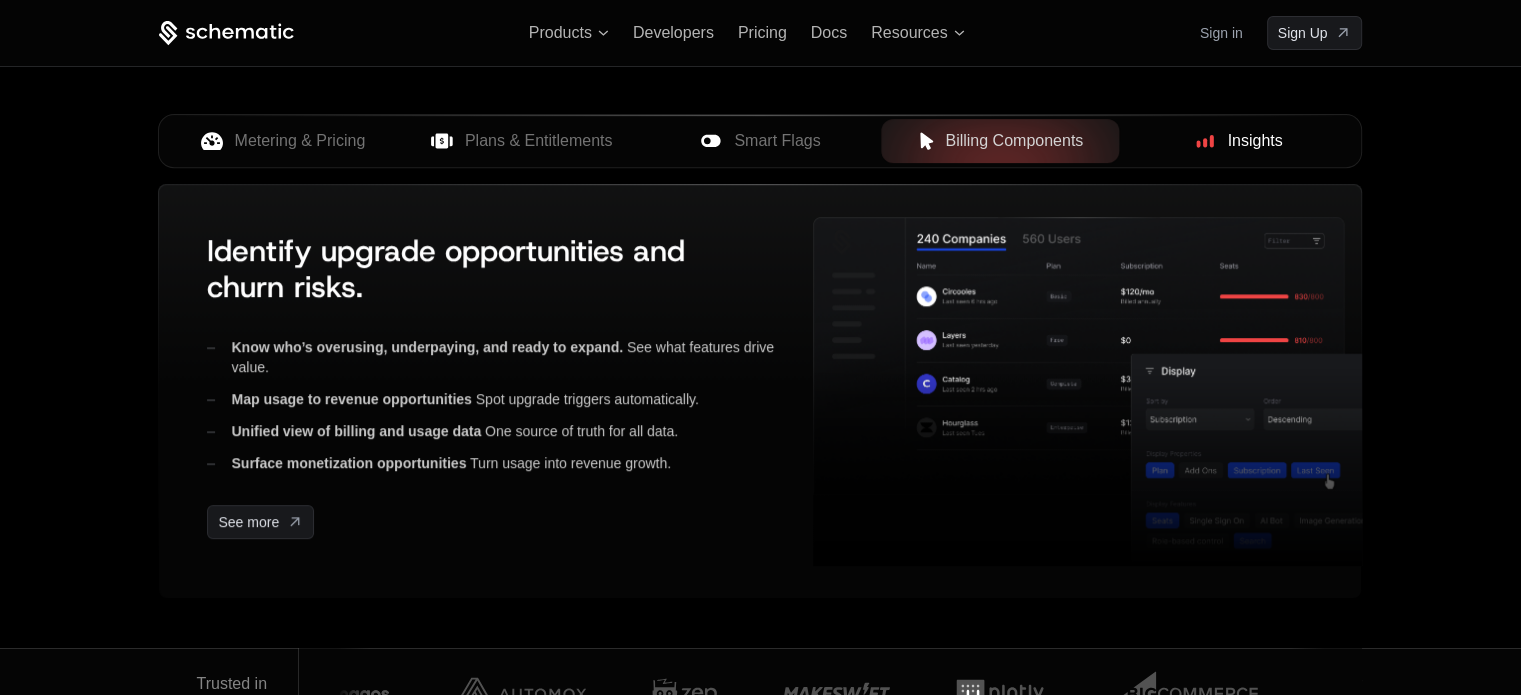 click on "Insights" at bounding box center [1255, 141] 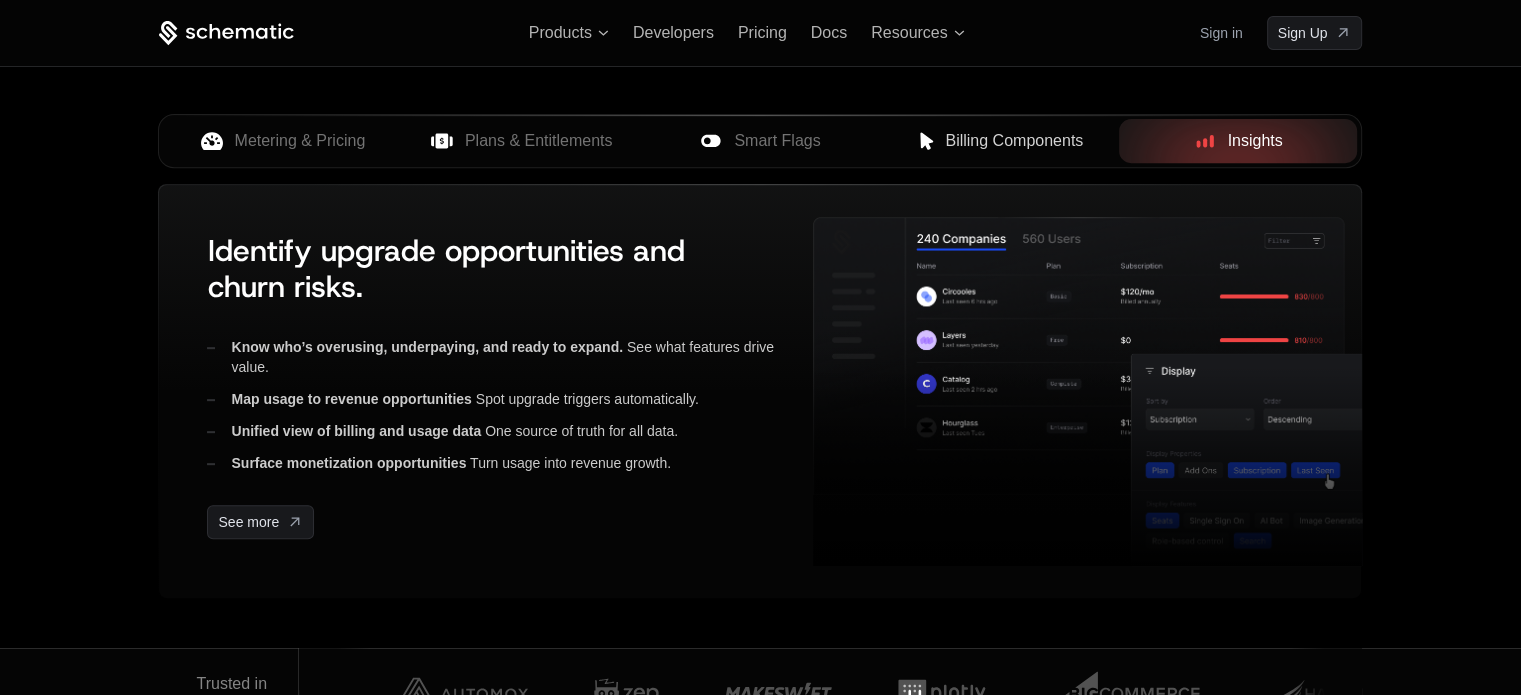 click on "Billing Components" at bounding box center (1014, 141) 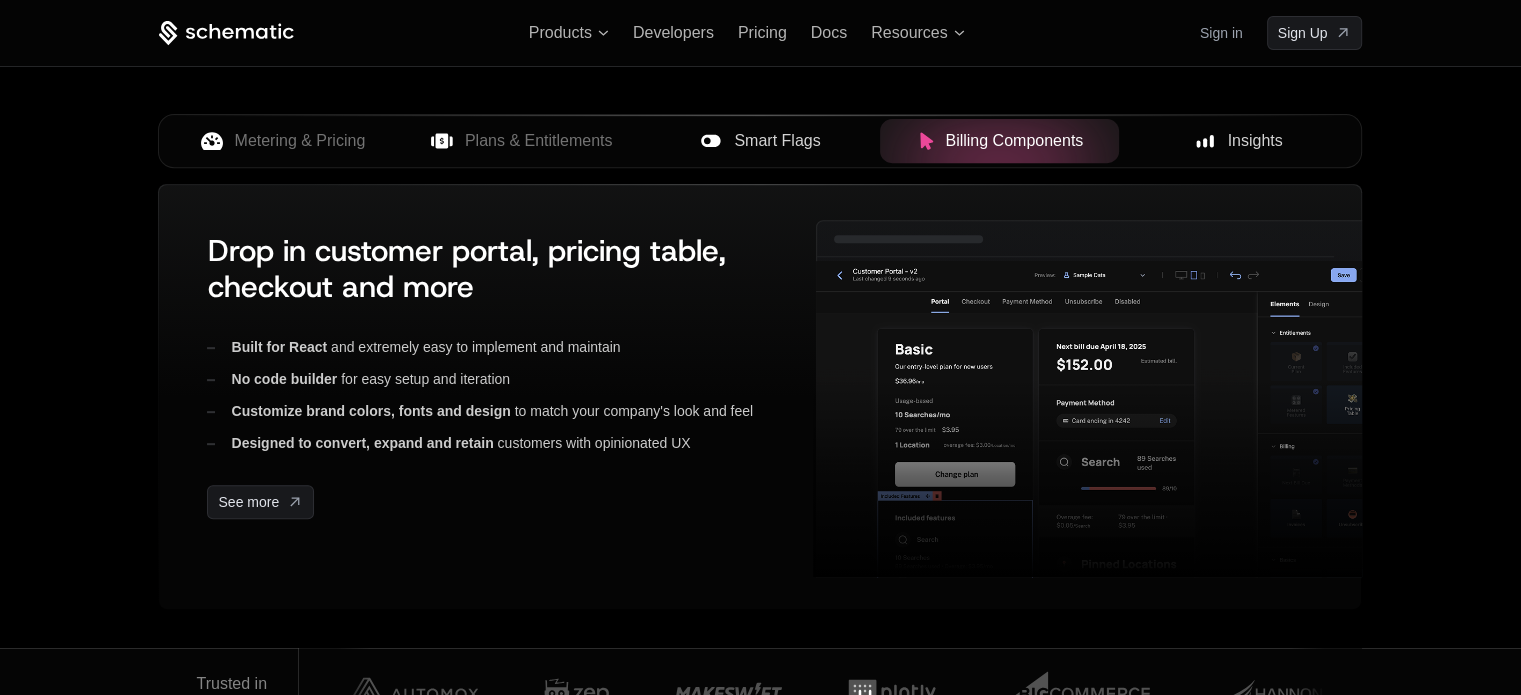 click on "Smart Flags" at bounding box center [777, 141] 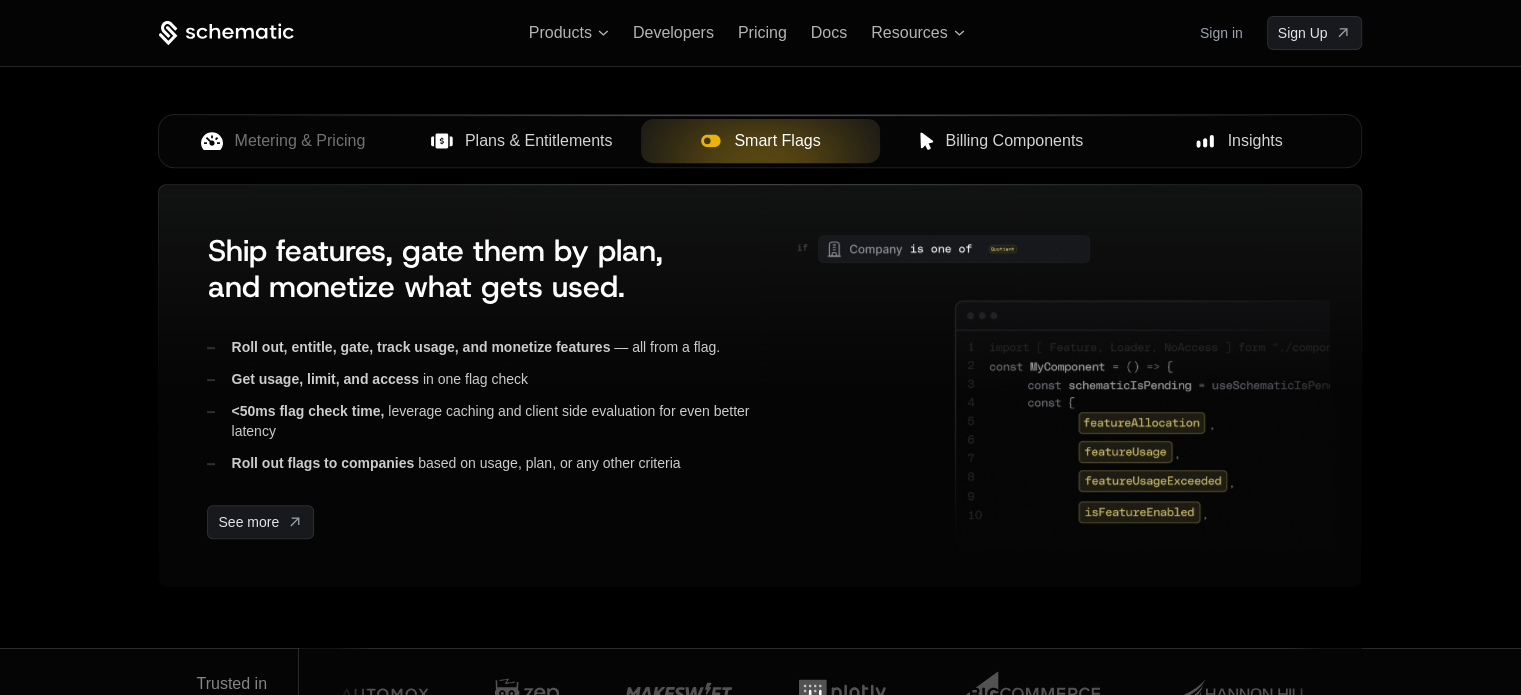 click on "Plans & Entitlements" at bounding box center (539, 141) 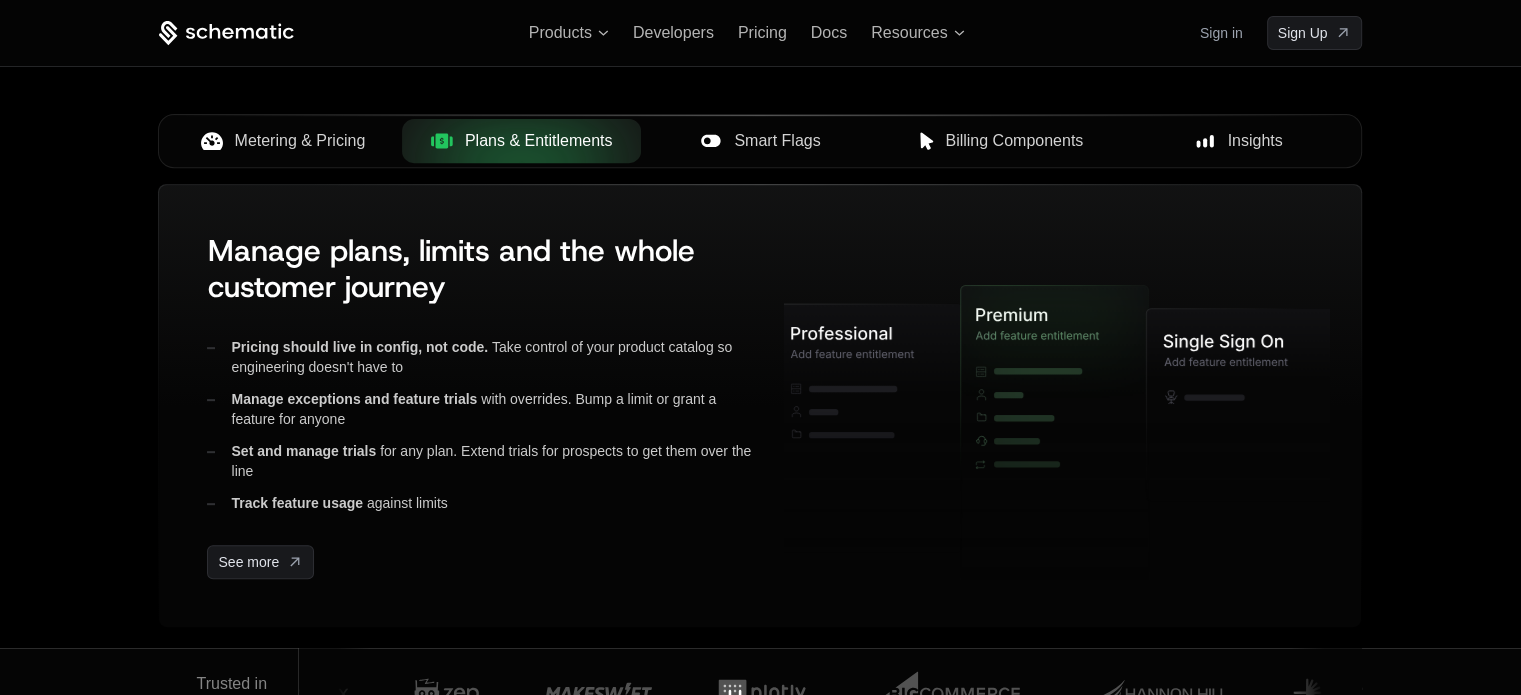 click on "Metering & Pricing" at bounding box center [300, 141] 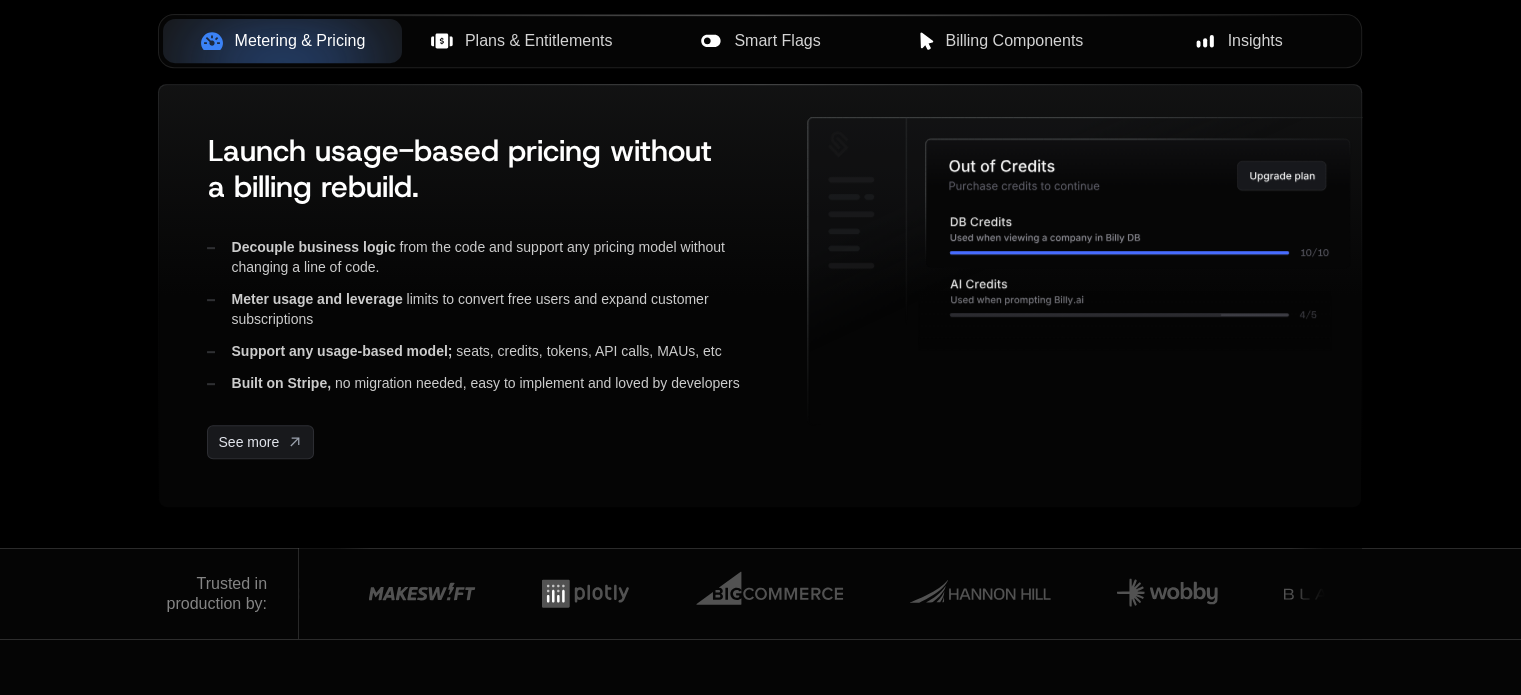 scroll, scrollTop: 700, scrollLeft: 0, axis: vertical 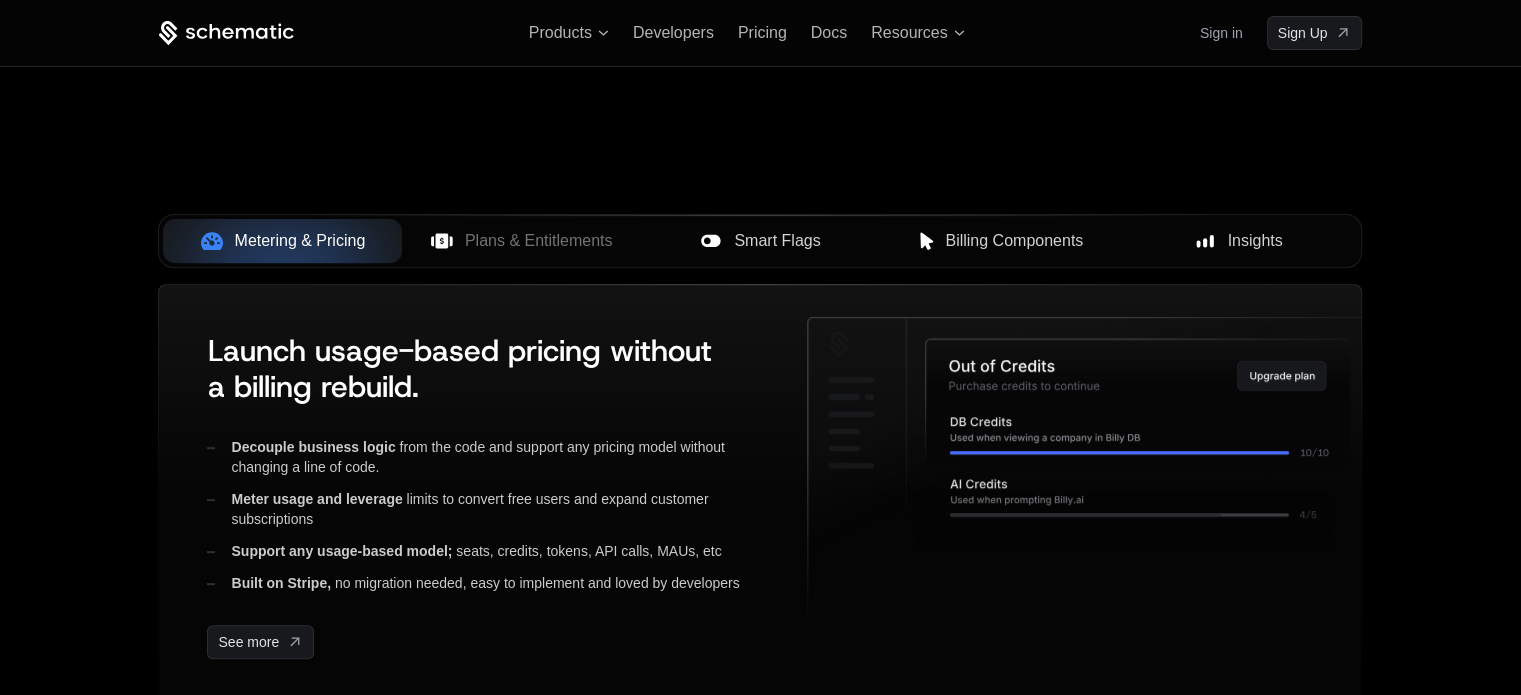 click on "Plans & Entitlements" at bounding box center (539, 241) 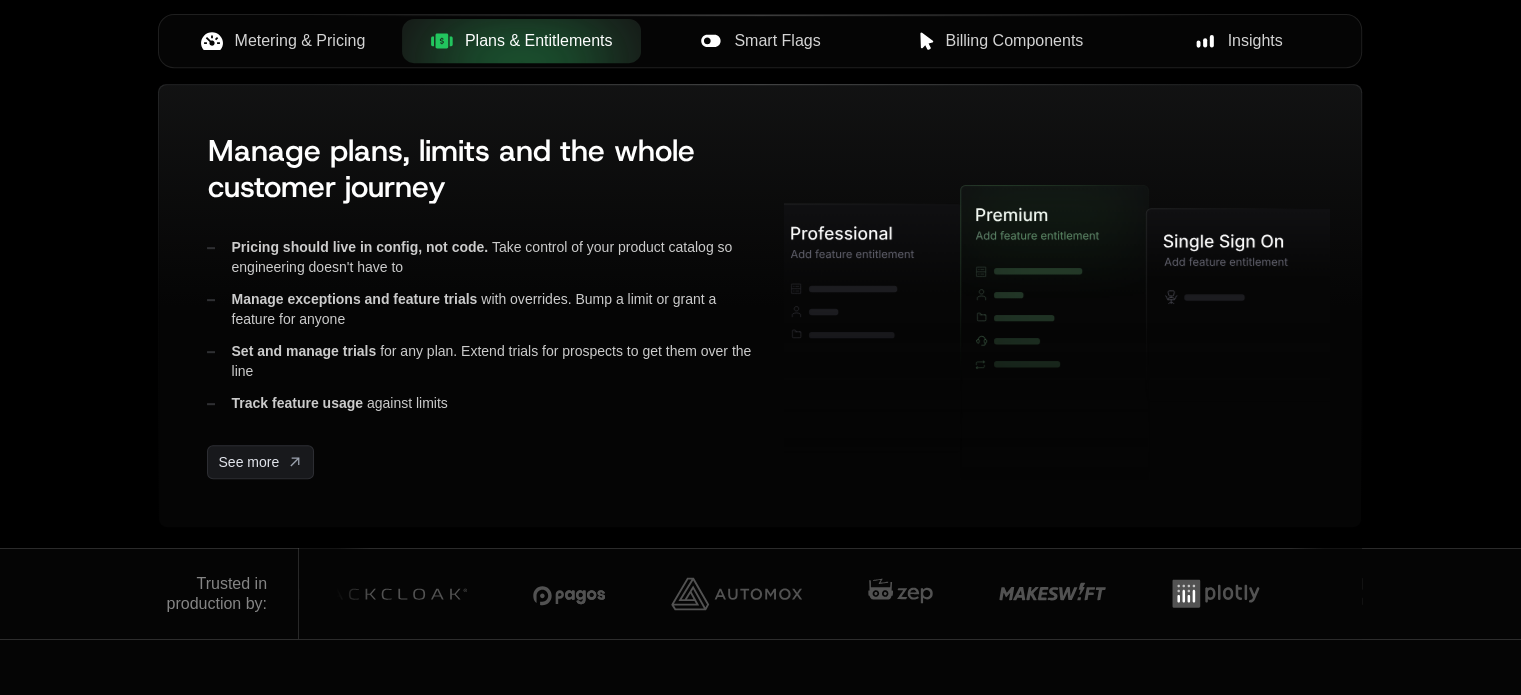scroll, scrollTop: 1400, scrollLeft: 0, axis: vertical 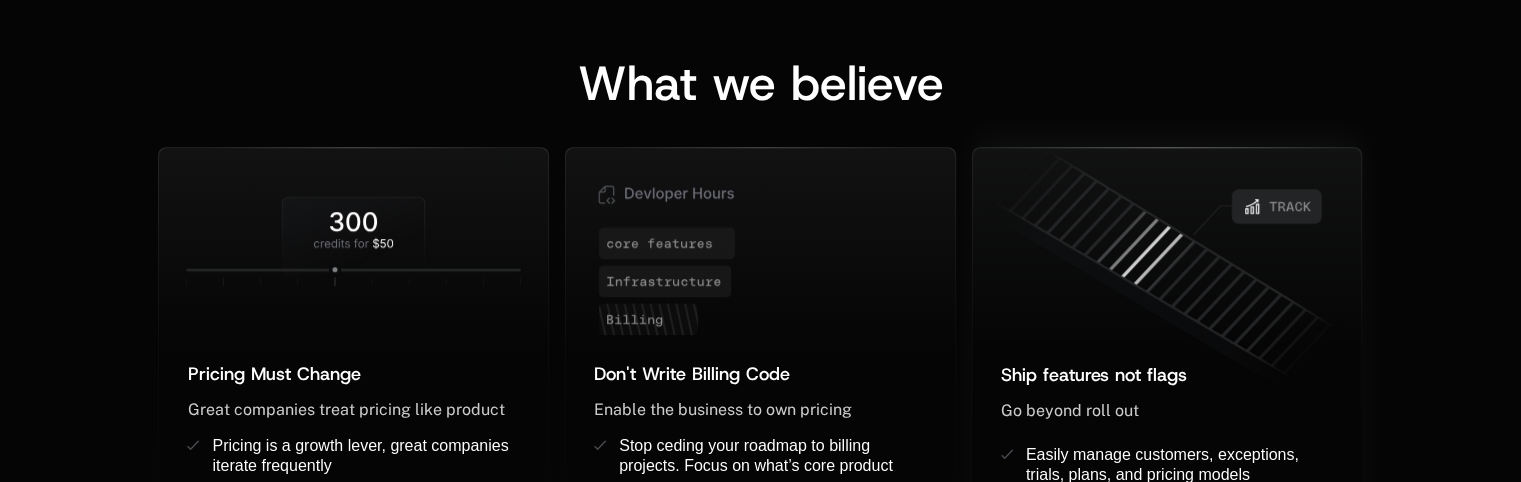 click 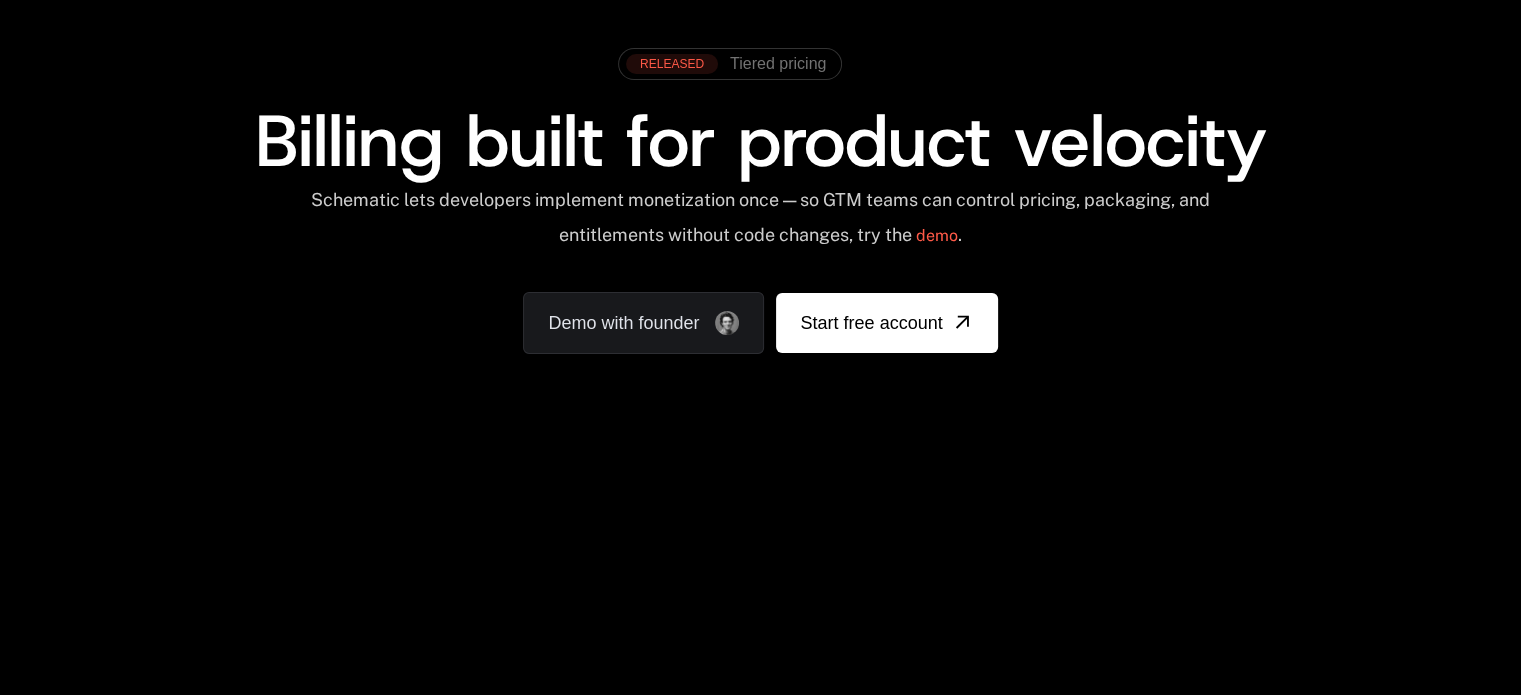 scroll, scrollTop: 0, scrollLeft: 0, axis: both 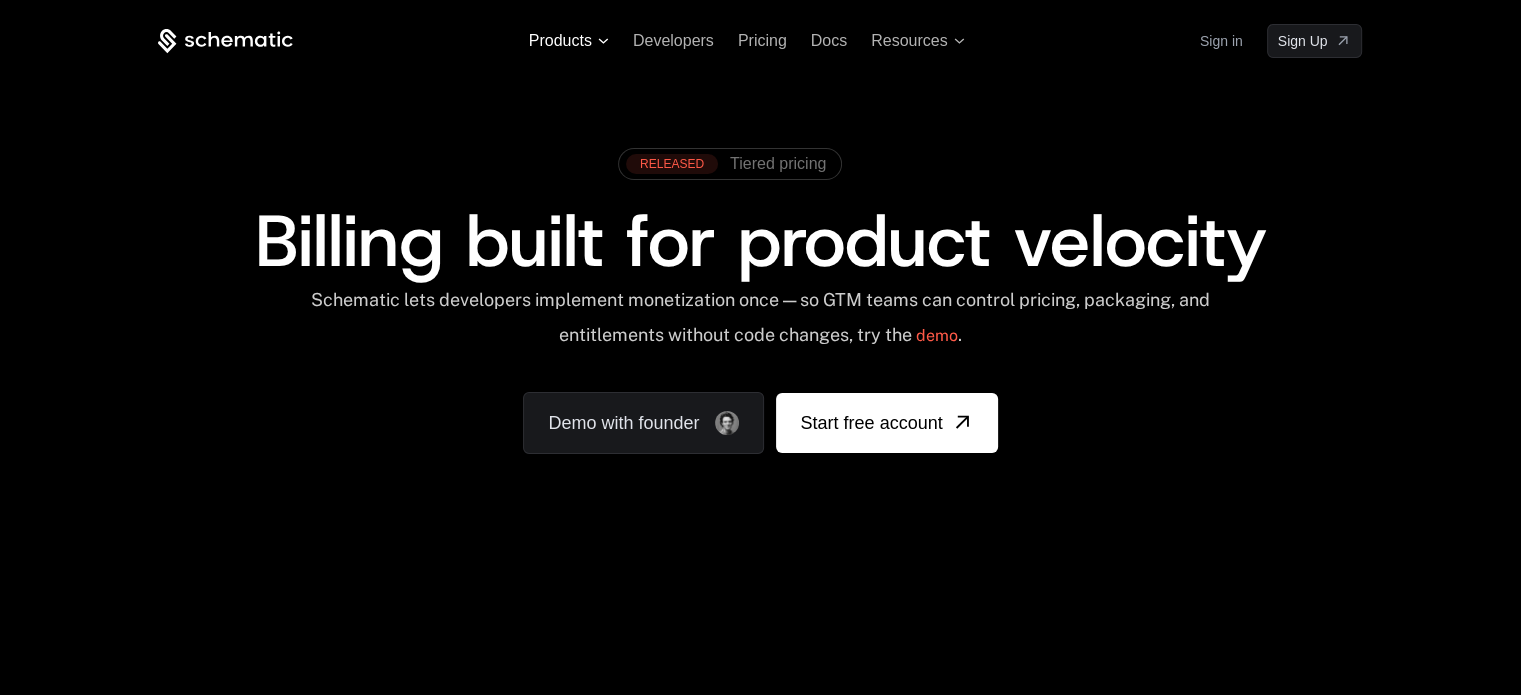click on "Products" at bounding box center [569, 41] 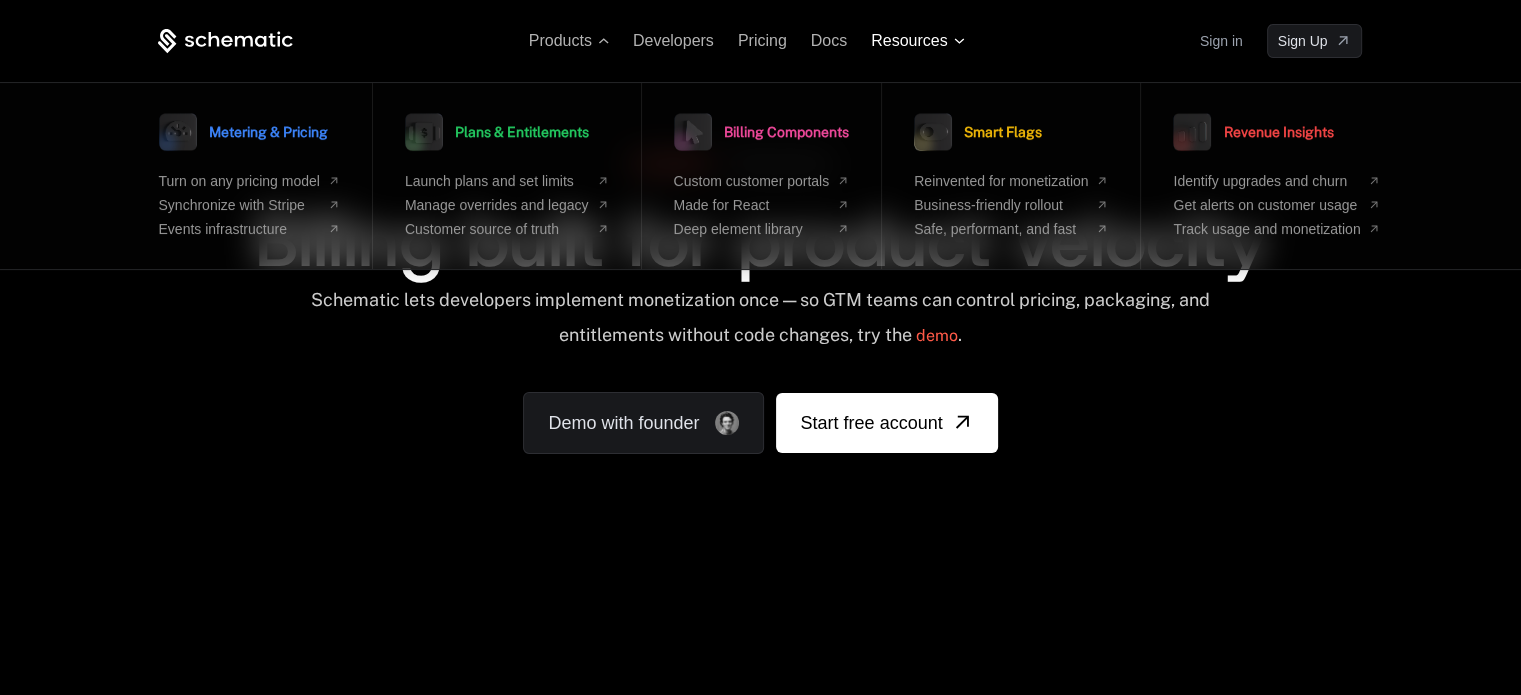 click on "Resources" at bounding box center [909, 41] 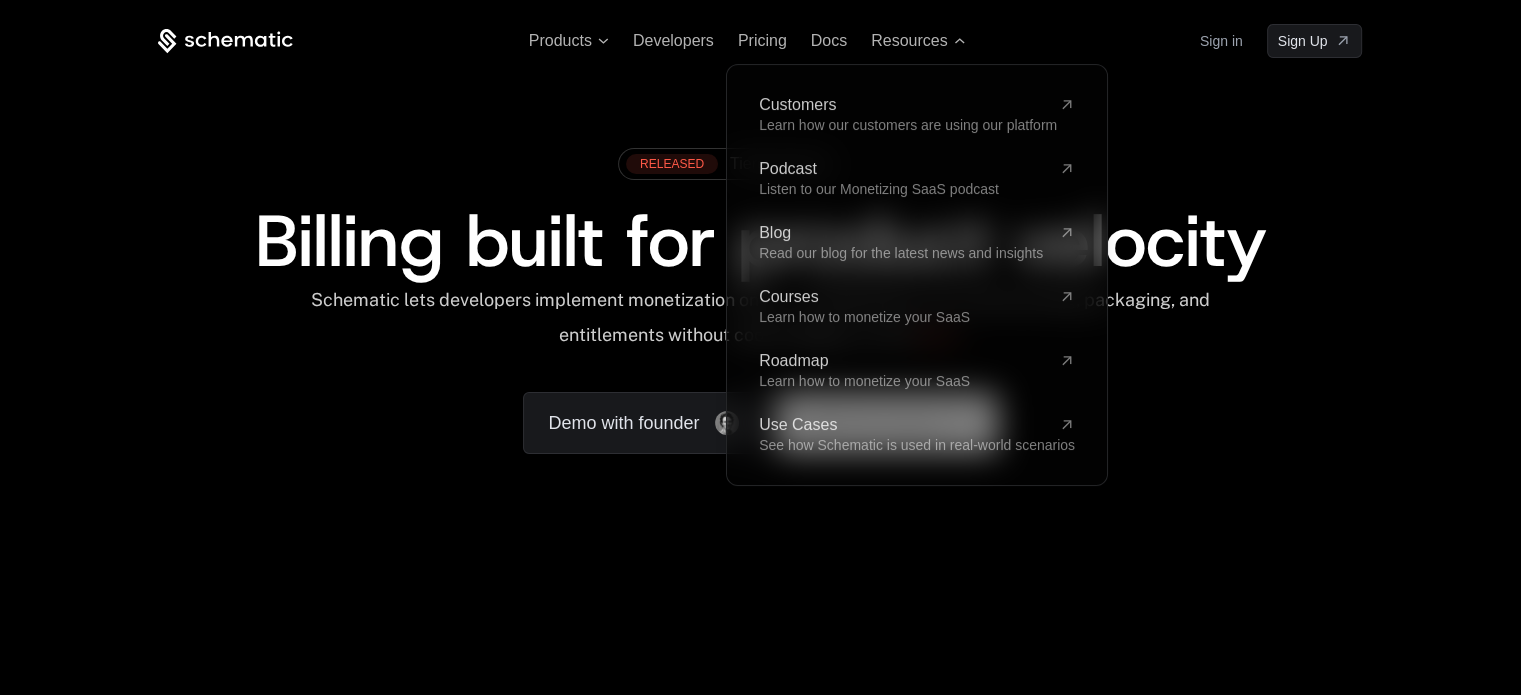 click on "RELEASED Tiered pricing Billing built for product velocity Schematic lets developers implement monetization once — so GTM teams can control pricing, packaging, and entitlements without code changes, try the   demo . Demo with founder   Start free account" at bounding box center (760, 296) 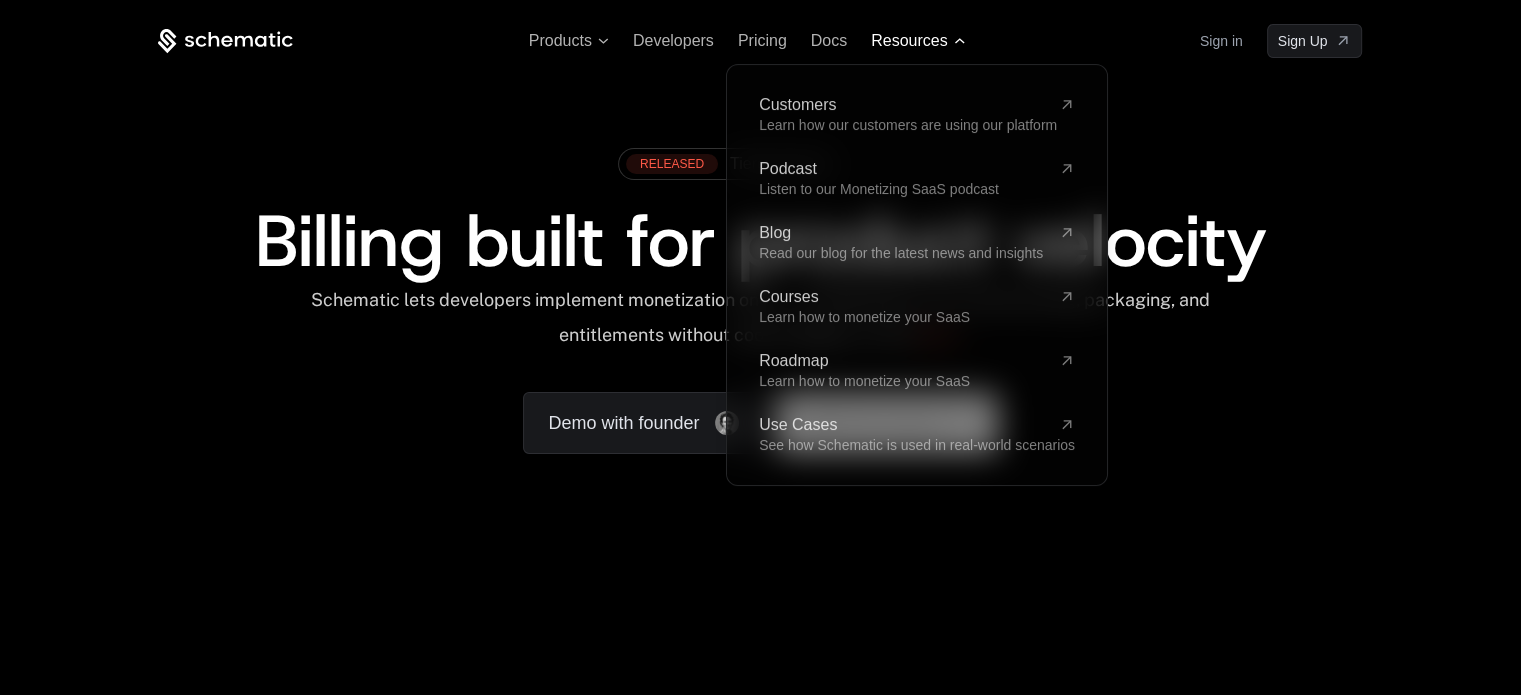 click 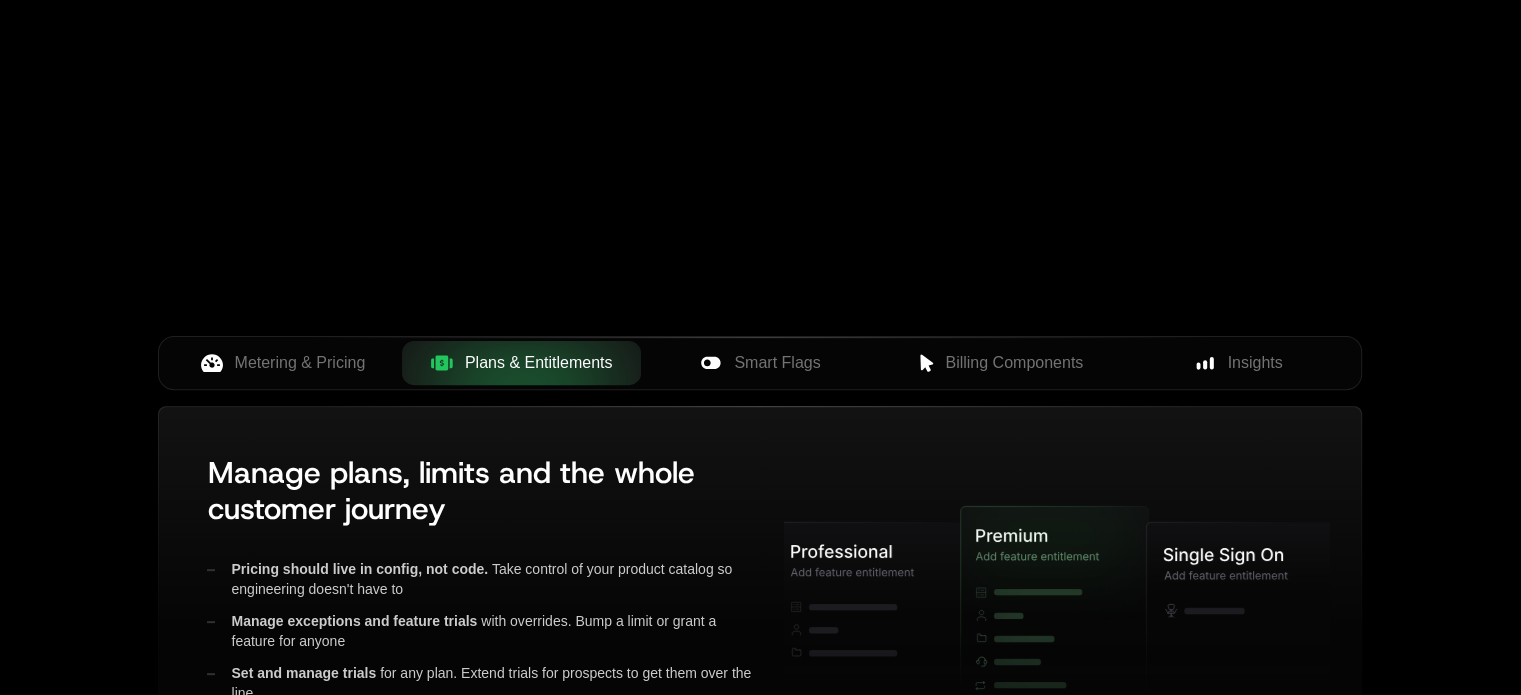 scroll, scrollTop: 200, scrollLeft: 0, axis: vertical 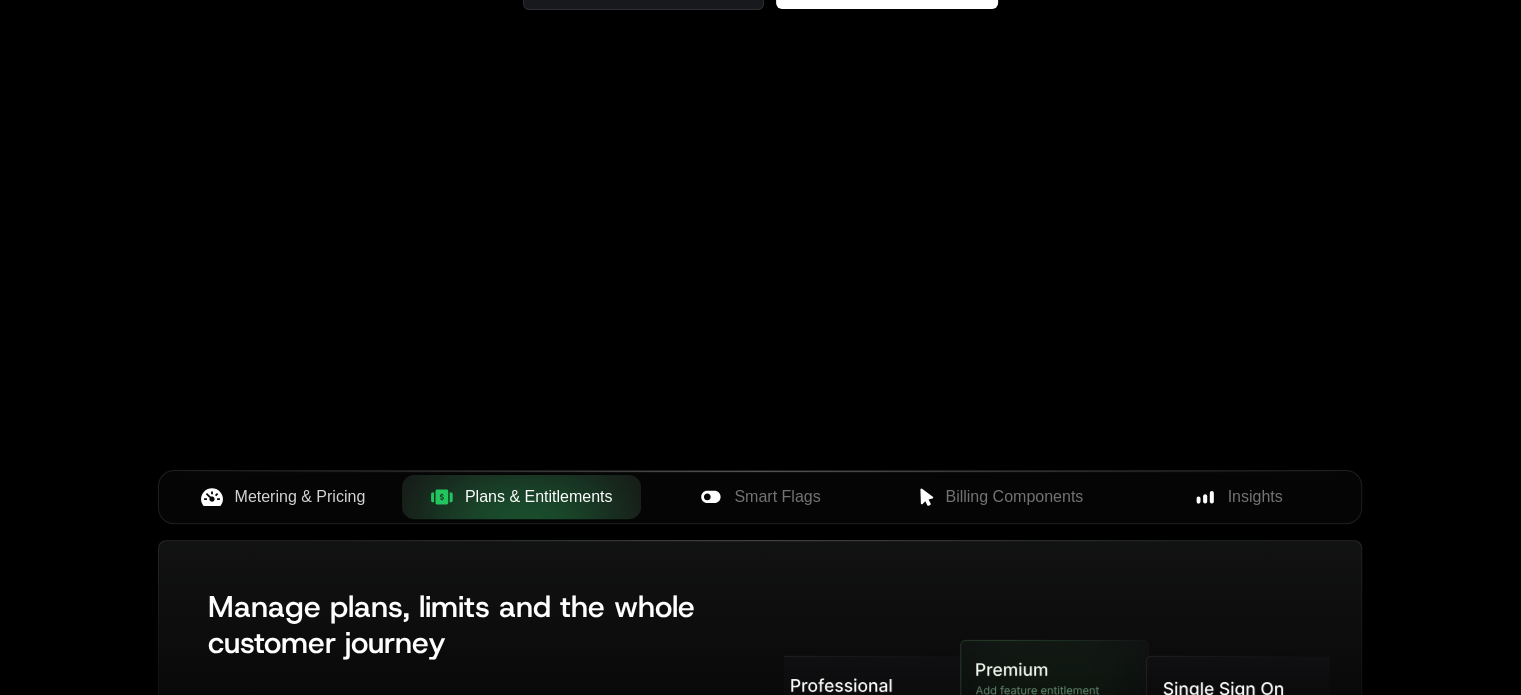 click on "Metering & Pricing" at bounding box center [300, 497] 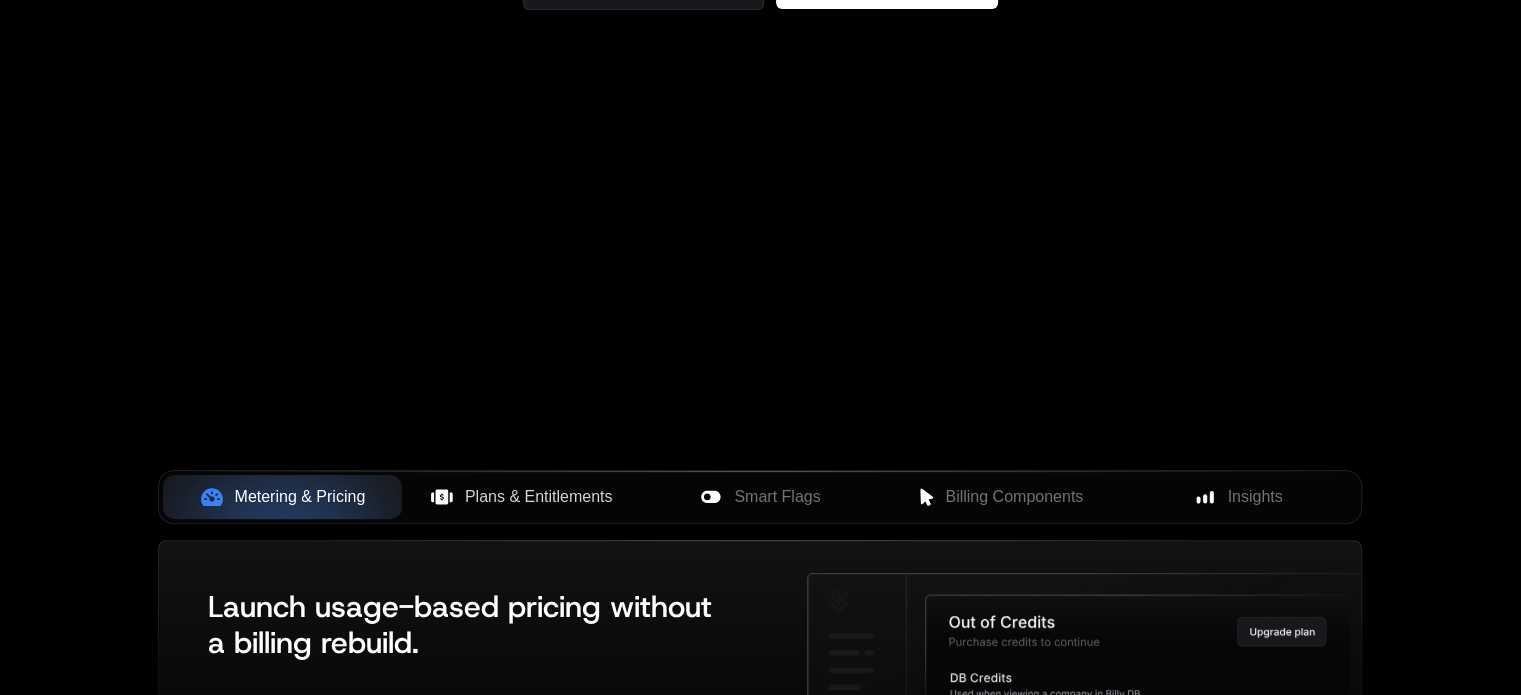 click on "Plans & Entitlements" at bounding box center (539, 497) 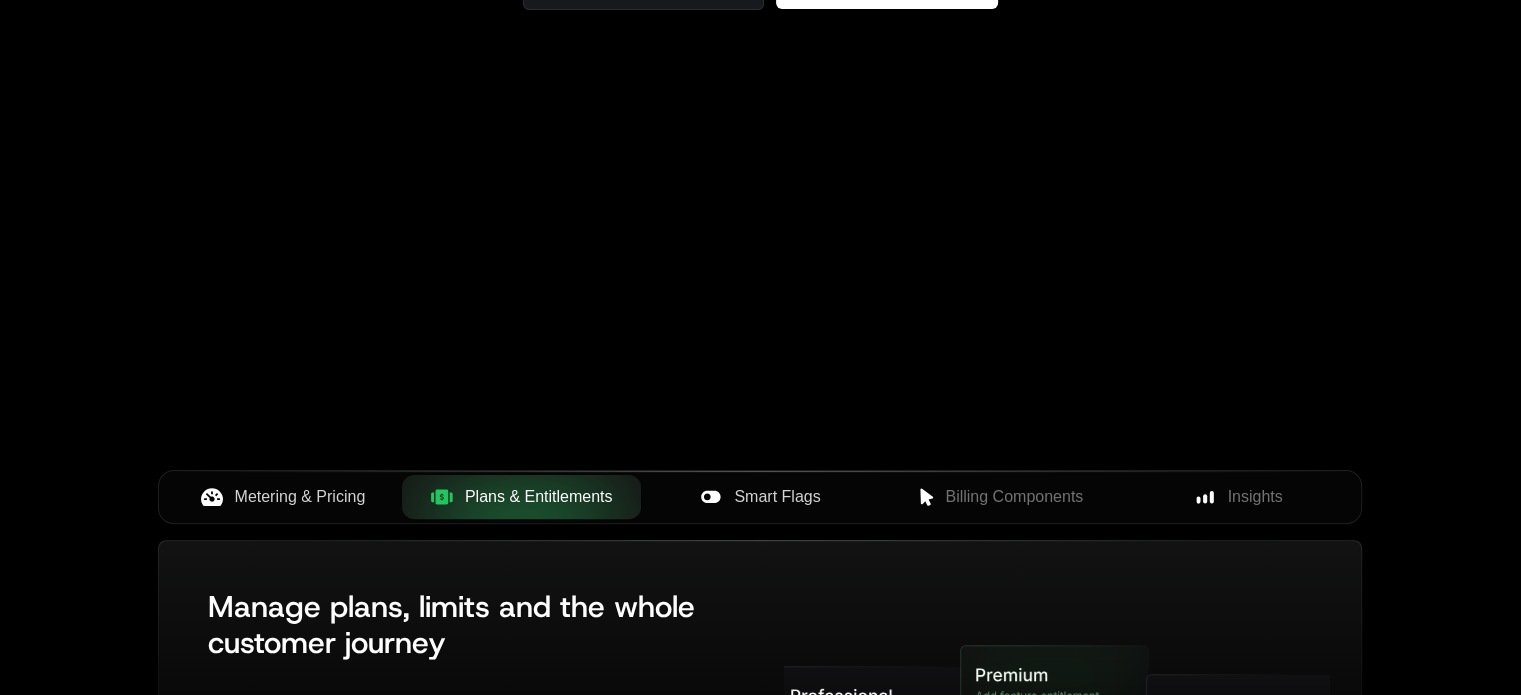click on "Smart Flags" at bounding box center [777, 497] 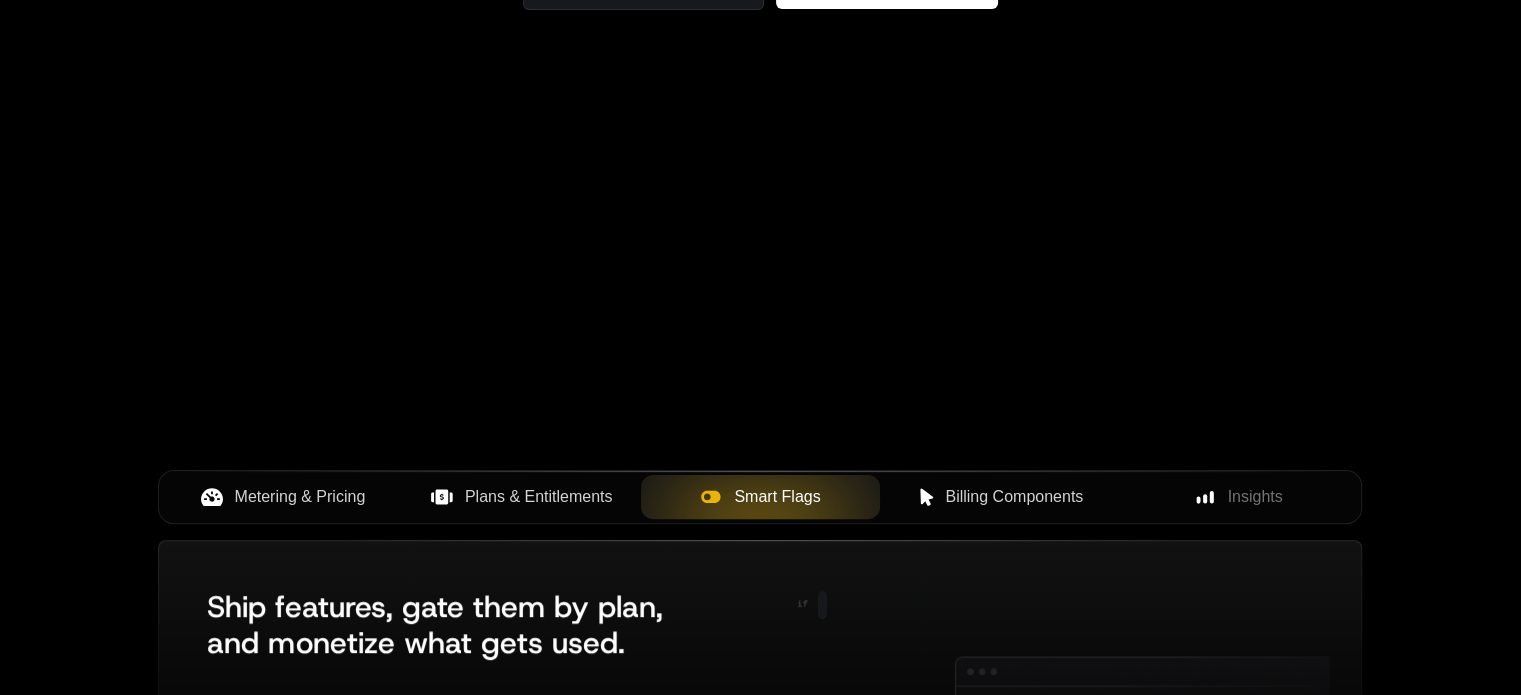 click on "Smart Flags" at bounding box center [777, 497] 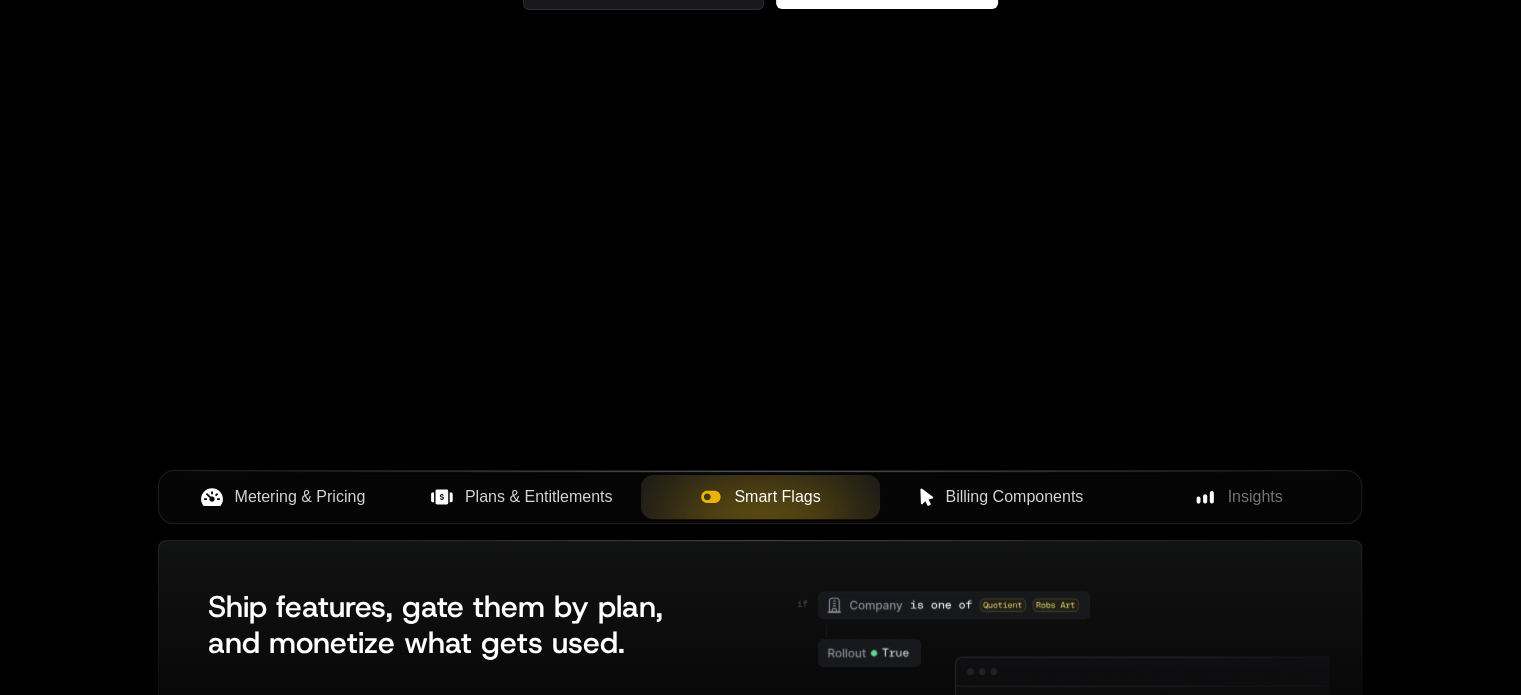 click on "Billing Components" at bounding box center [1014, 497] 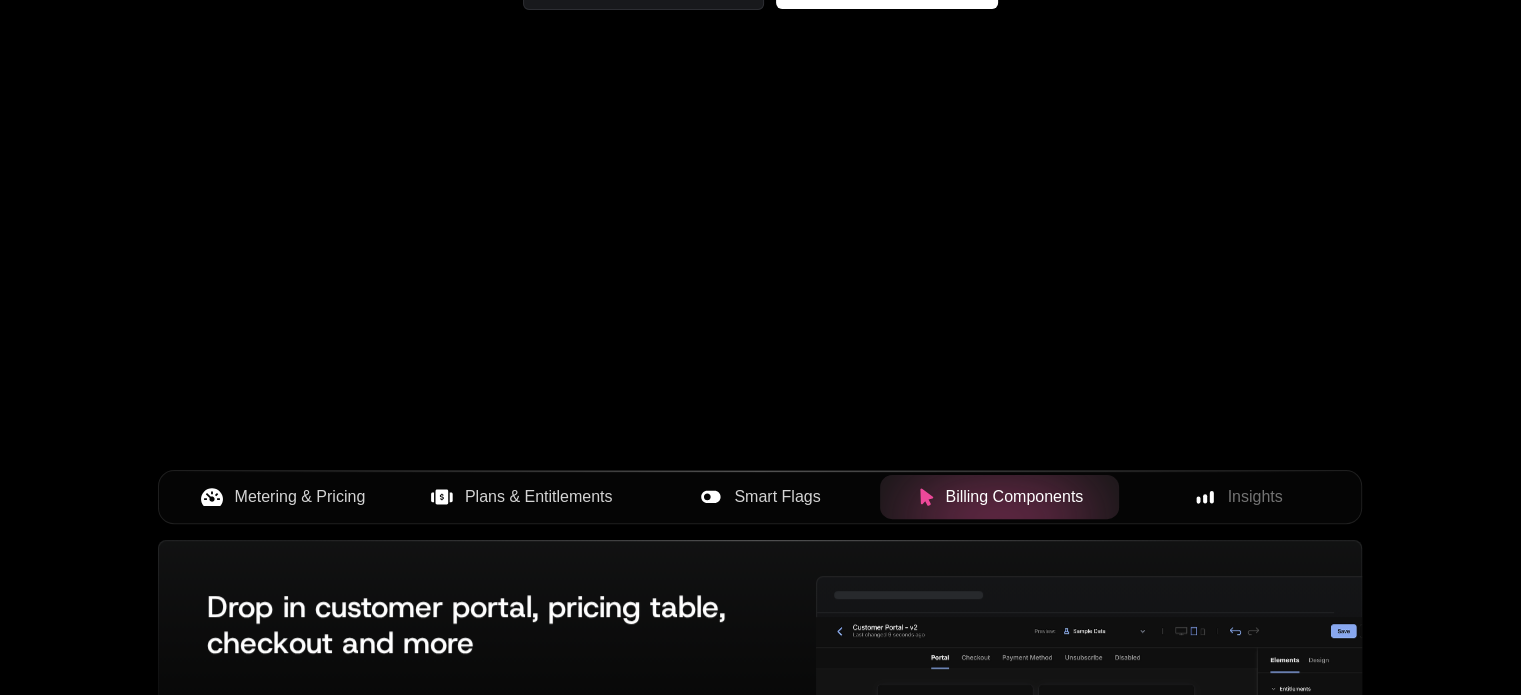 click on "Billing Components" at bounding box center [1014, 497] 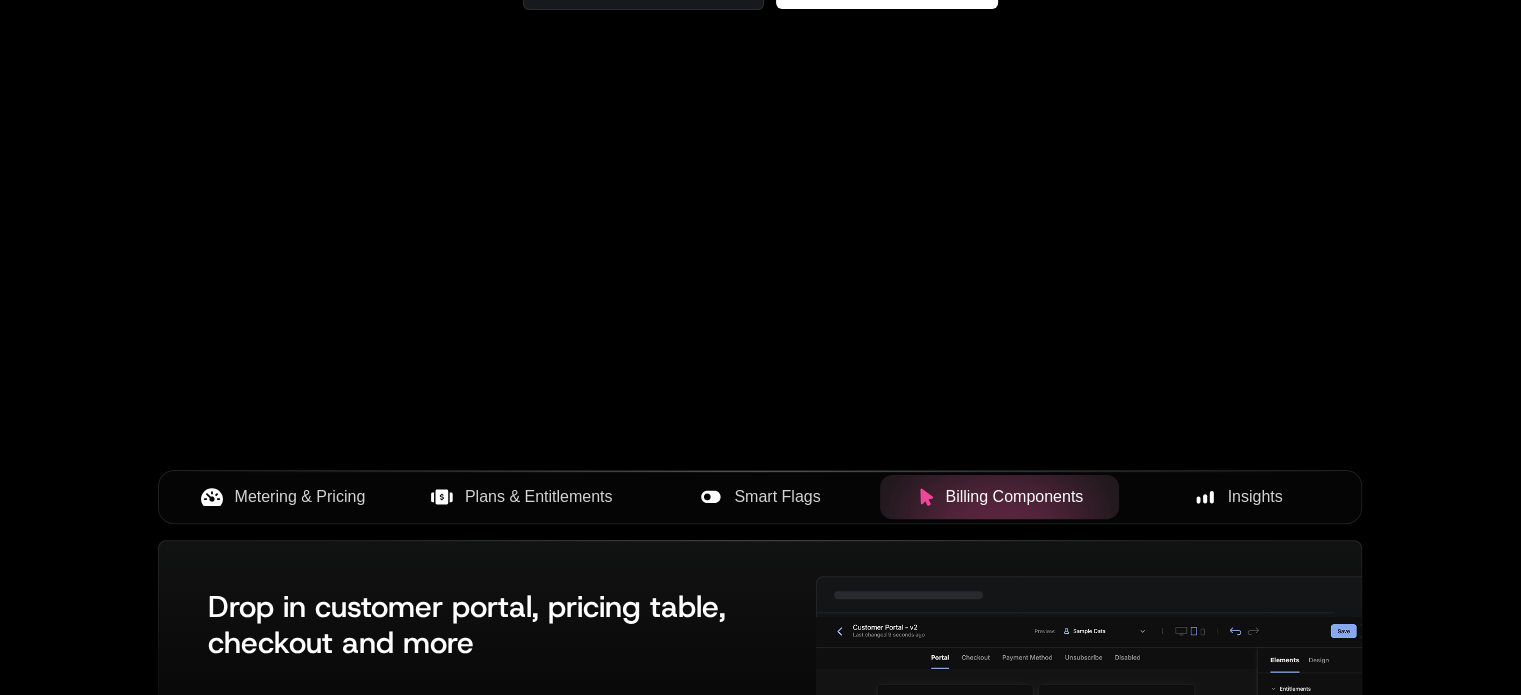 click on "Insights" at bounding box center (1238, 497) 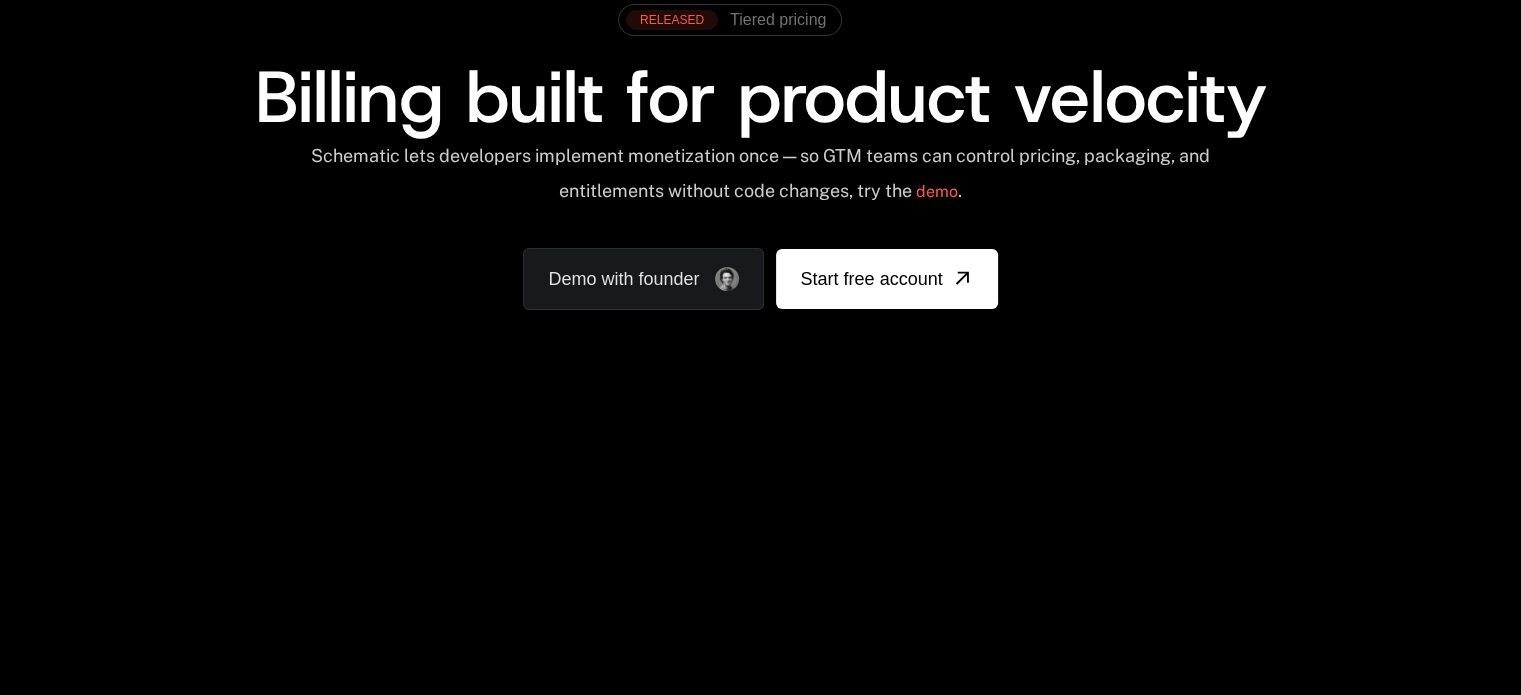 scroll, scrollTop: 0, scrollLeft: 0, axis: both 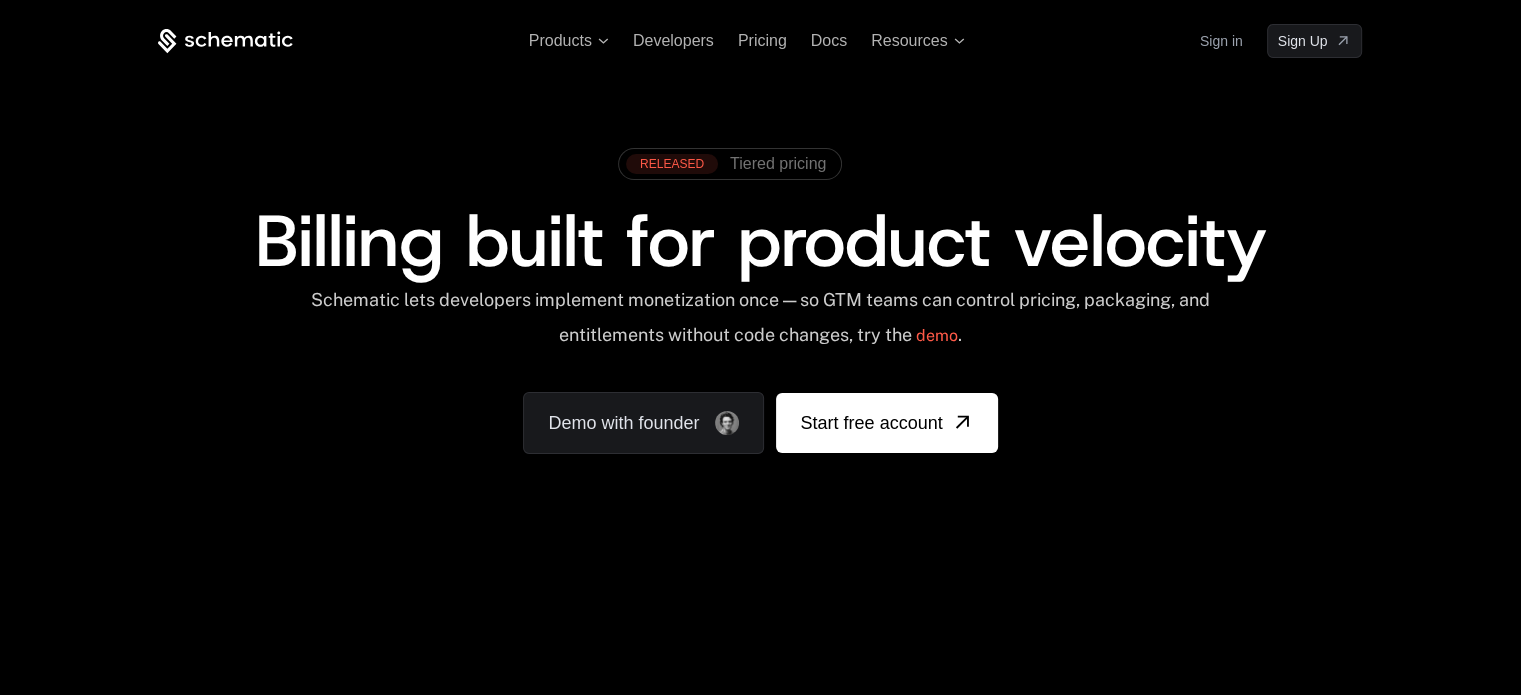 type 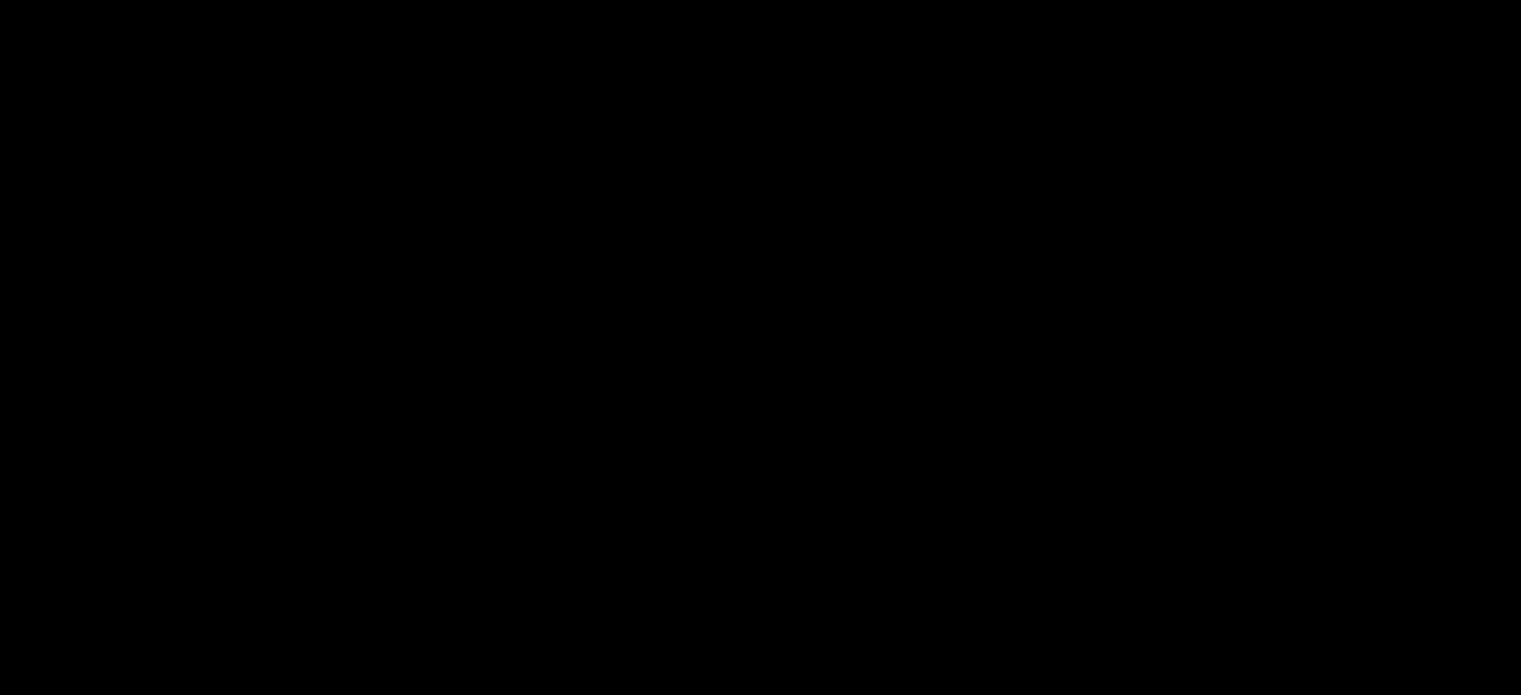 scroll, scrollTop: 0, scrollLeft: 0, axis: both 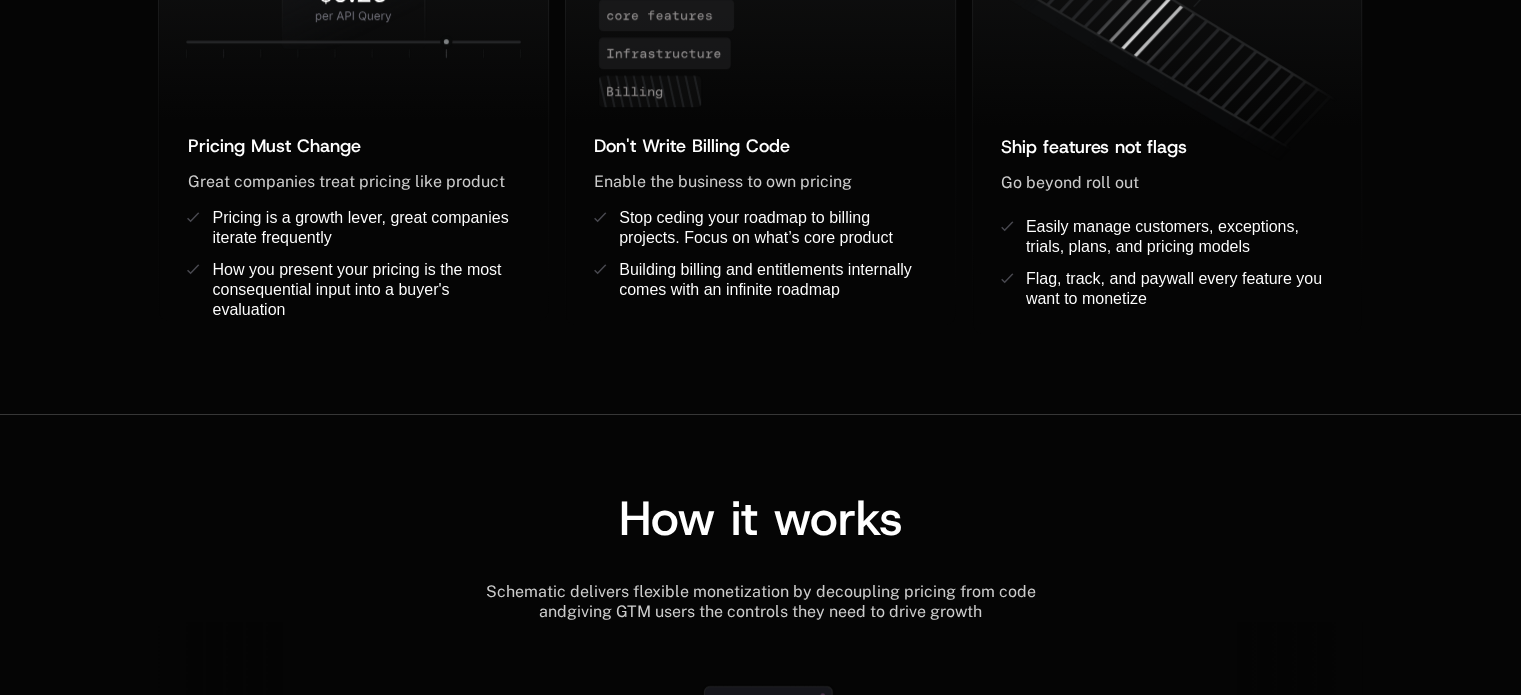 click 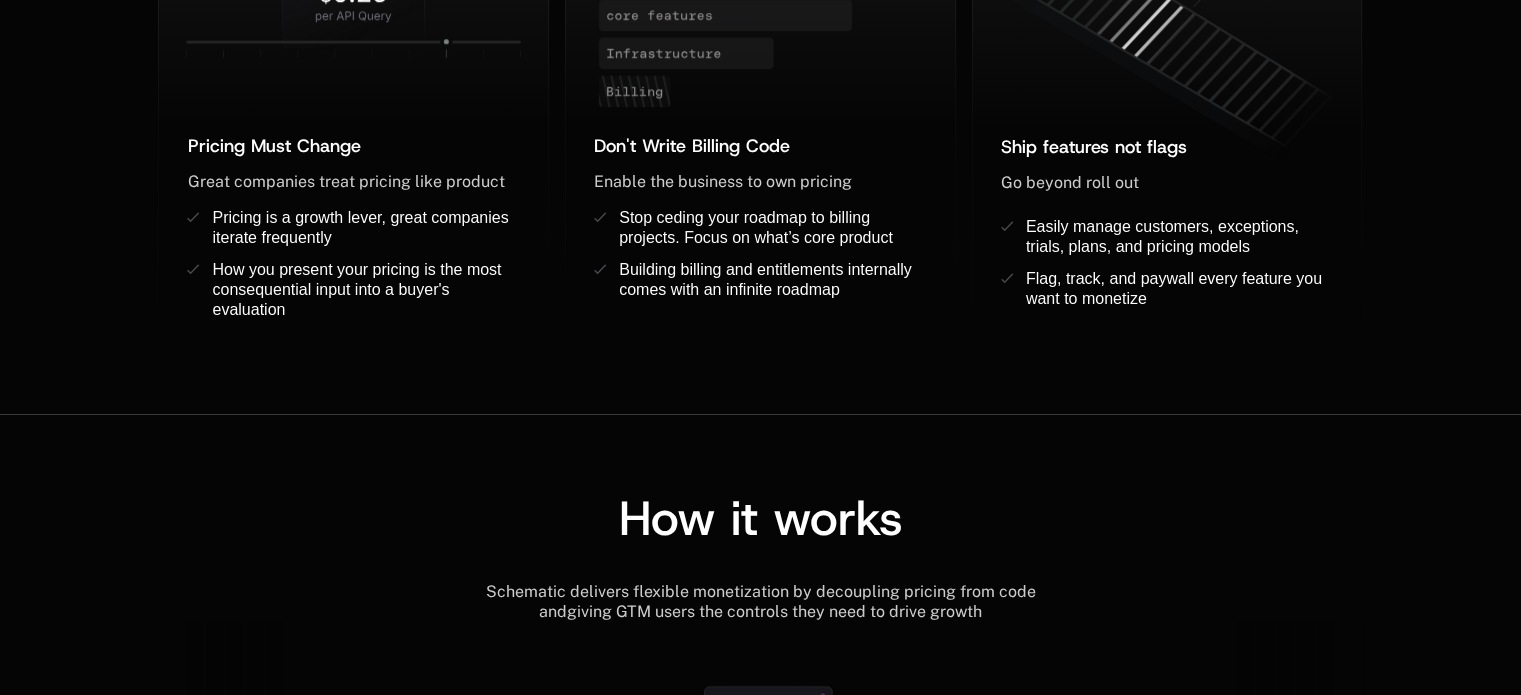 scroll, scrollTop: 761, scrollLeft: 0, axis: vertical 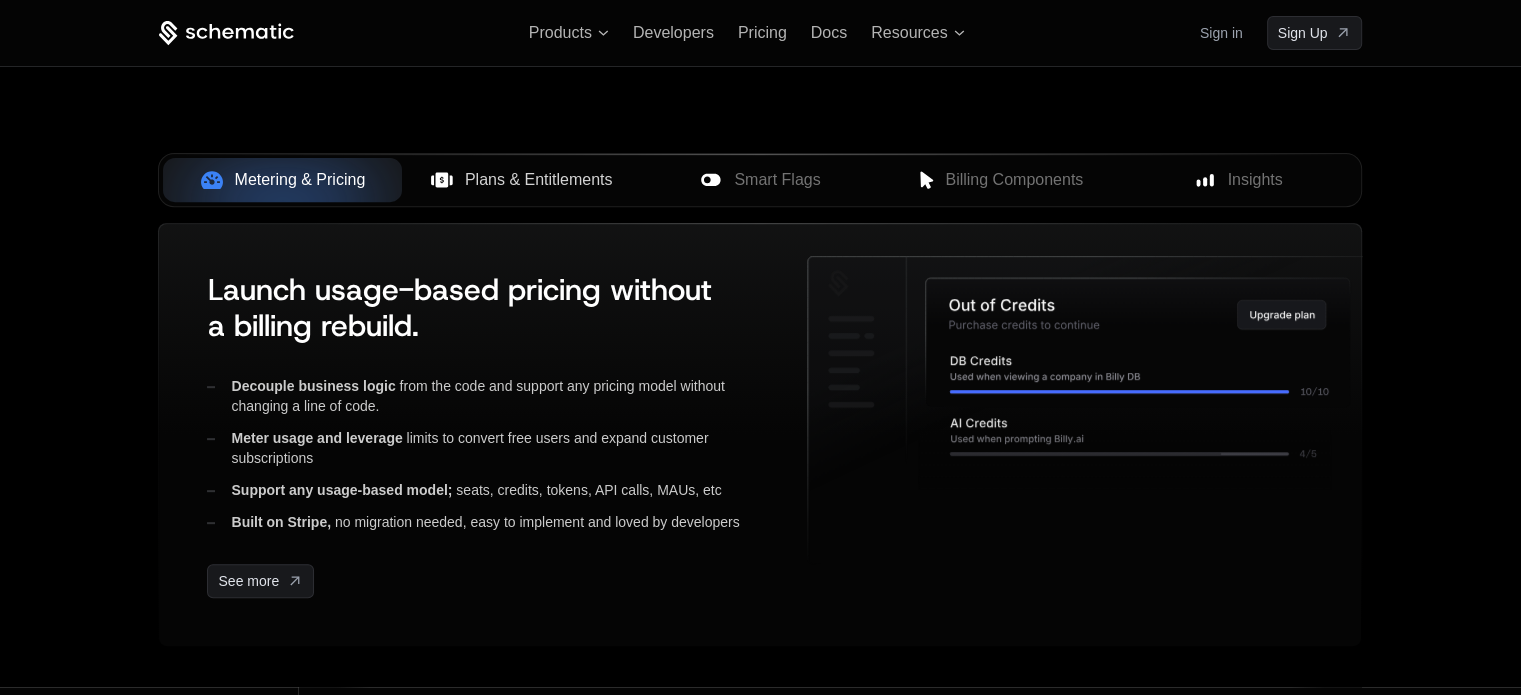 click on "Plans & Entitlements" at bounding box center [539, 180] 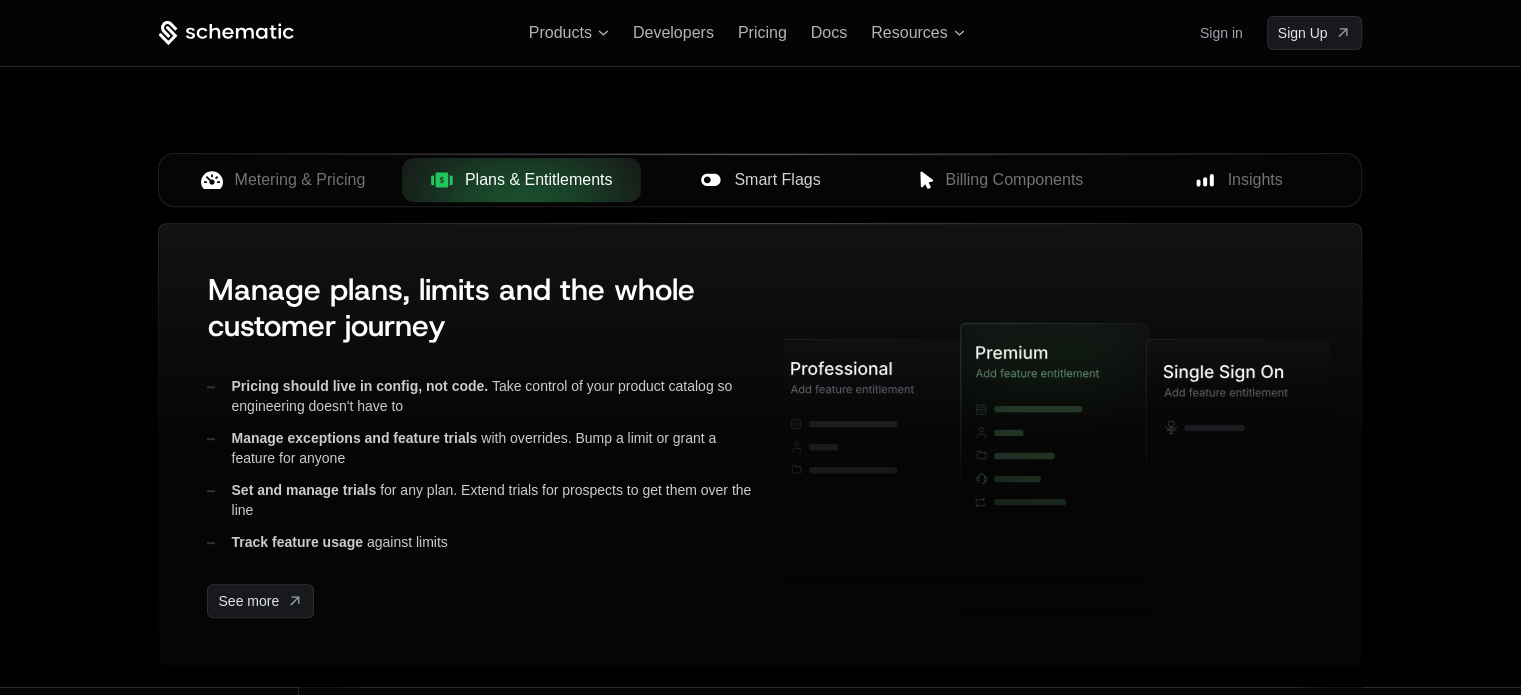 click on "Smart Flags" at bounding box center (777, 180) 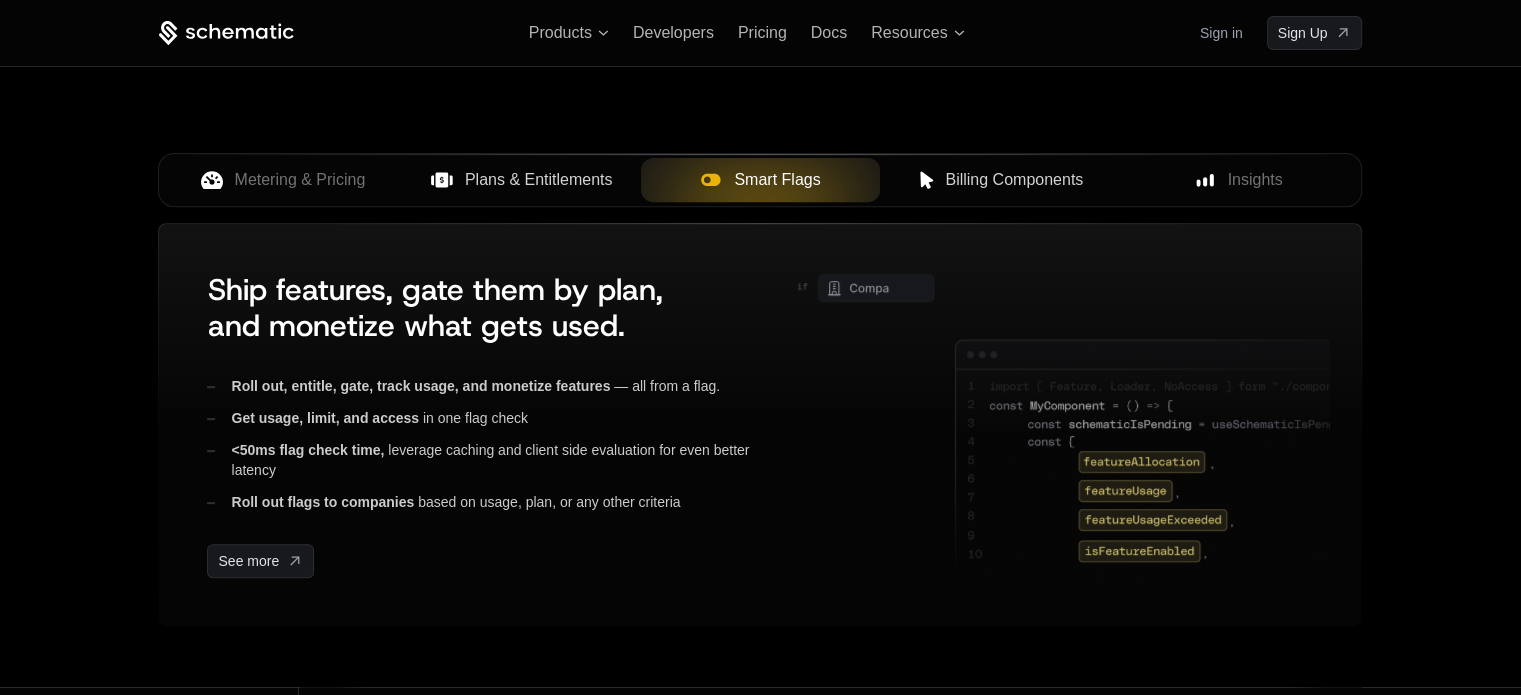 click on "Billing Components" at bounding box center [1014, 180] 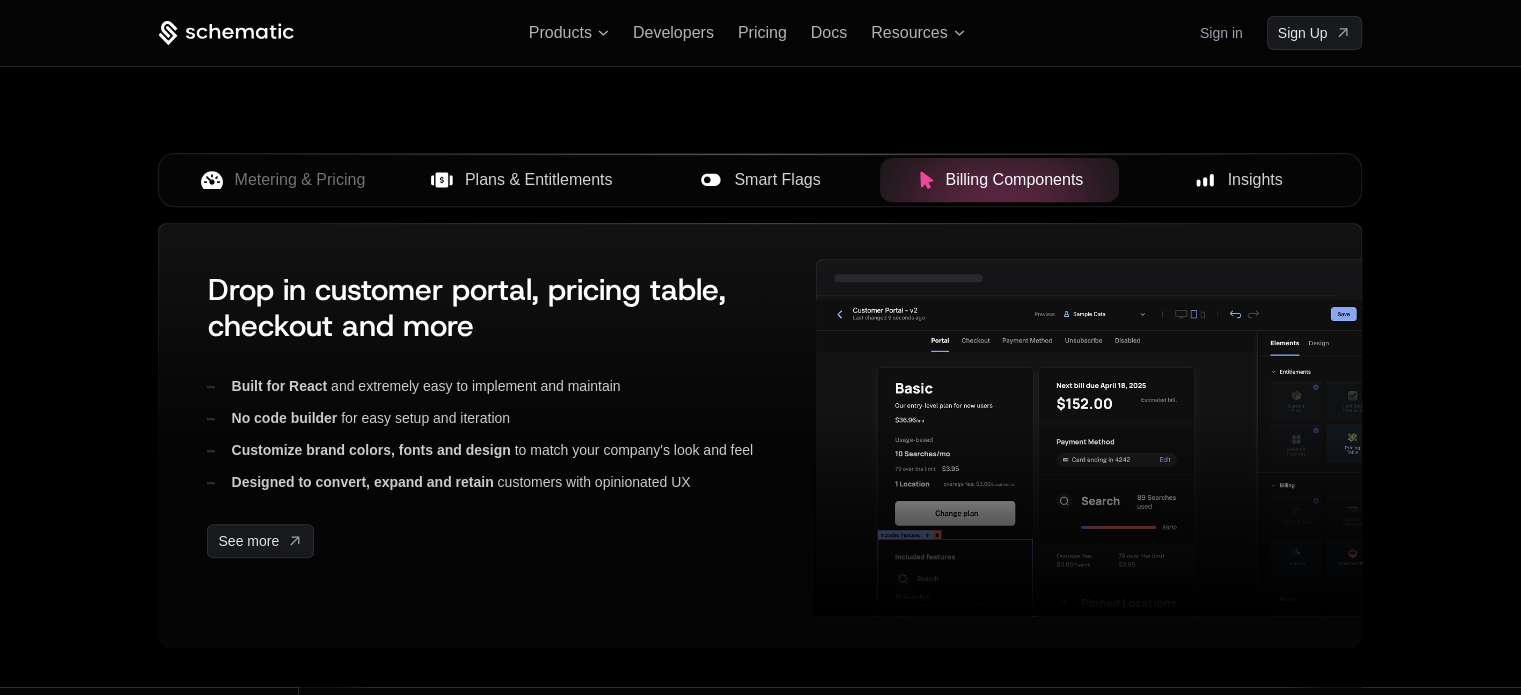 click on "Insights" at bounding box center [1255, 180] 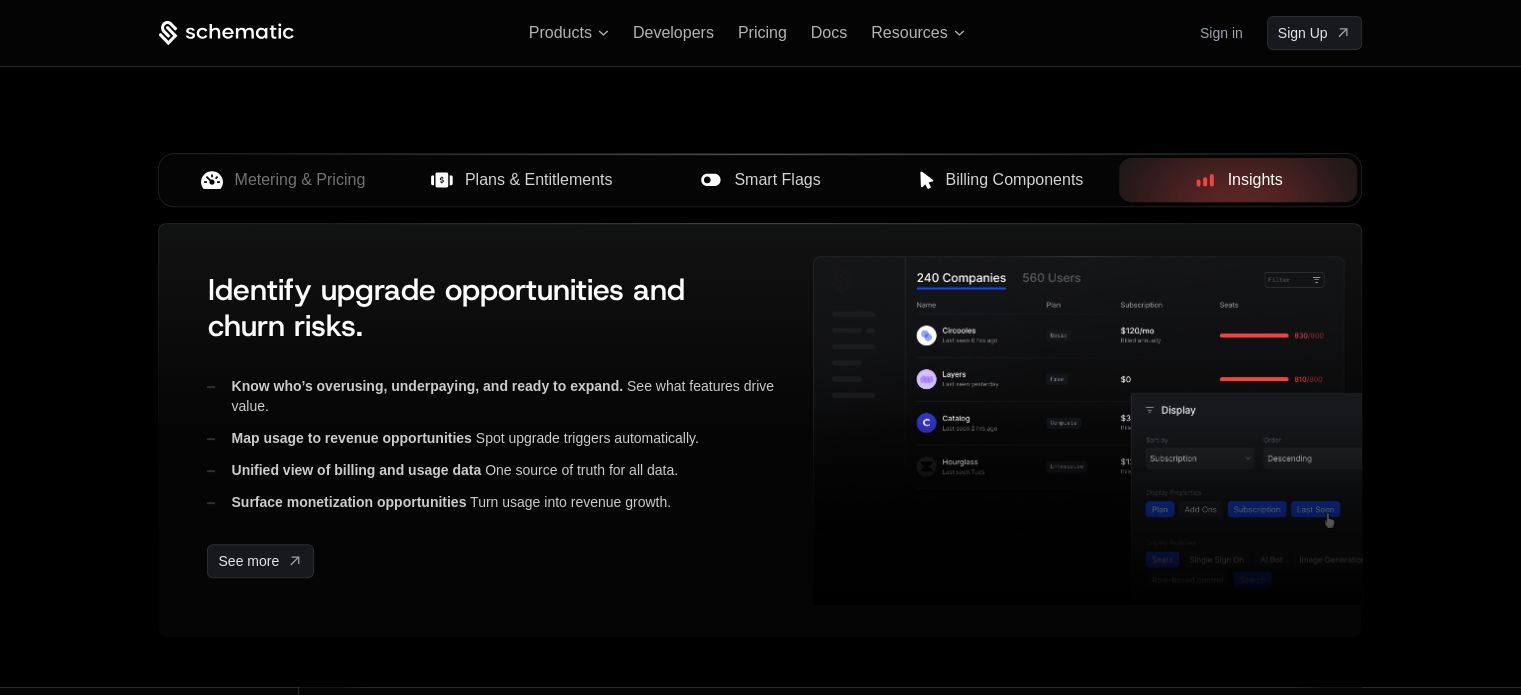 click on "Billing Components" at bounding box center [1014, 180] 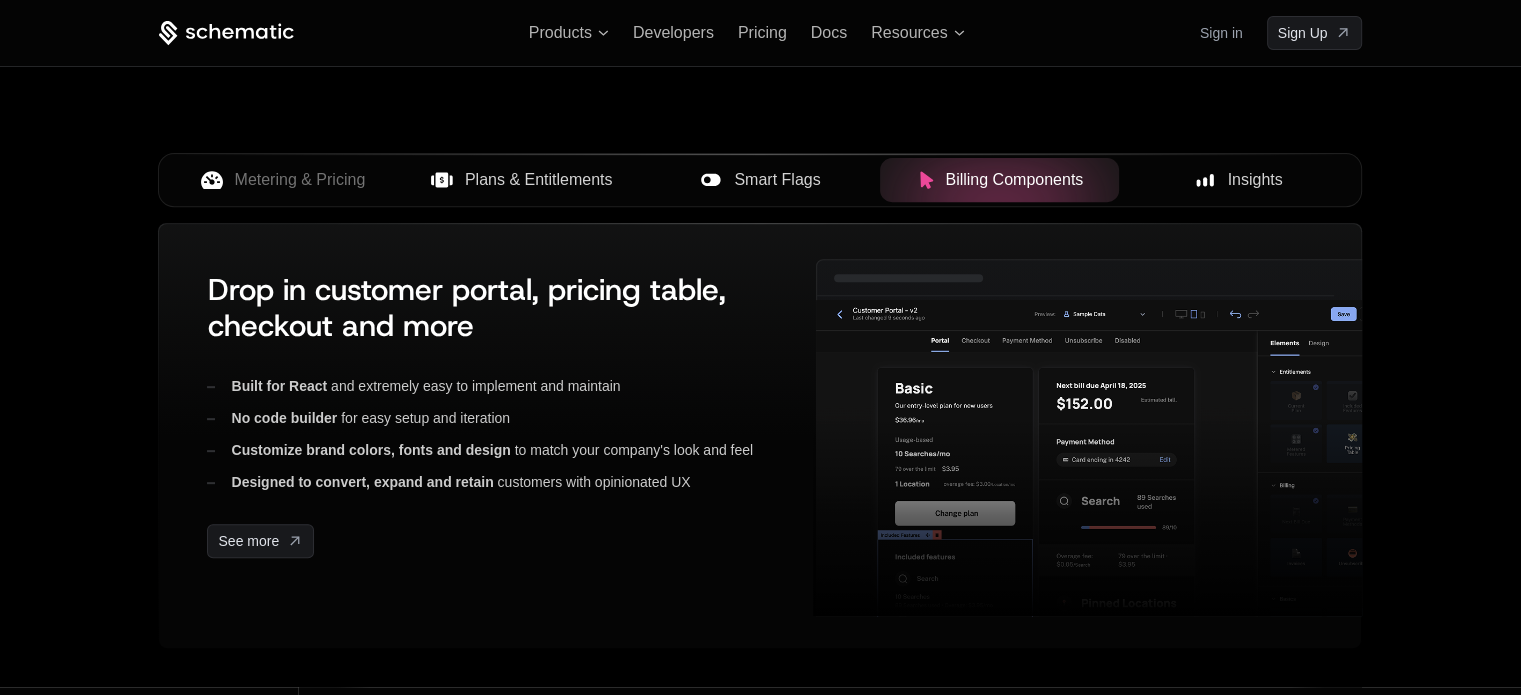 click on "Smart Flags" at bounding box center (777, 180) 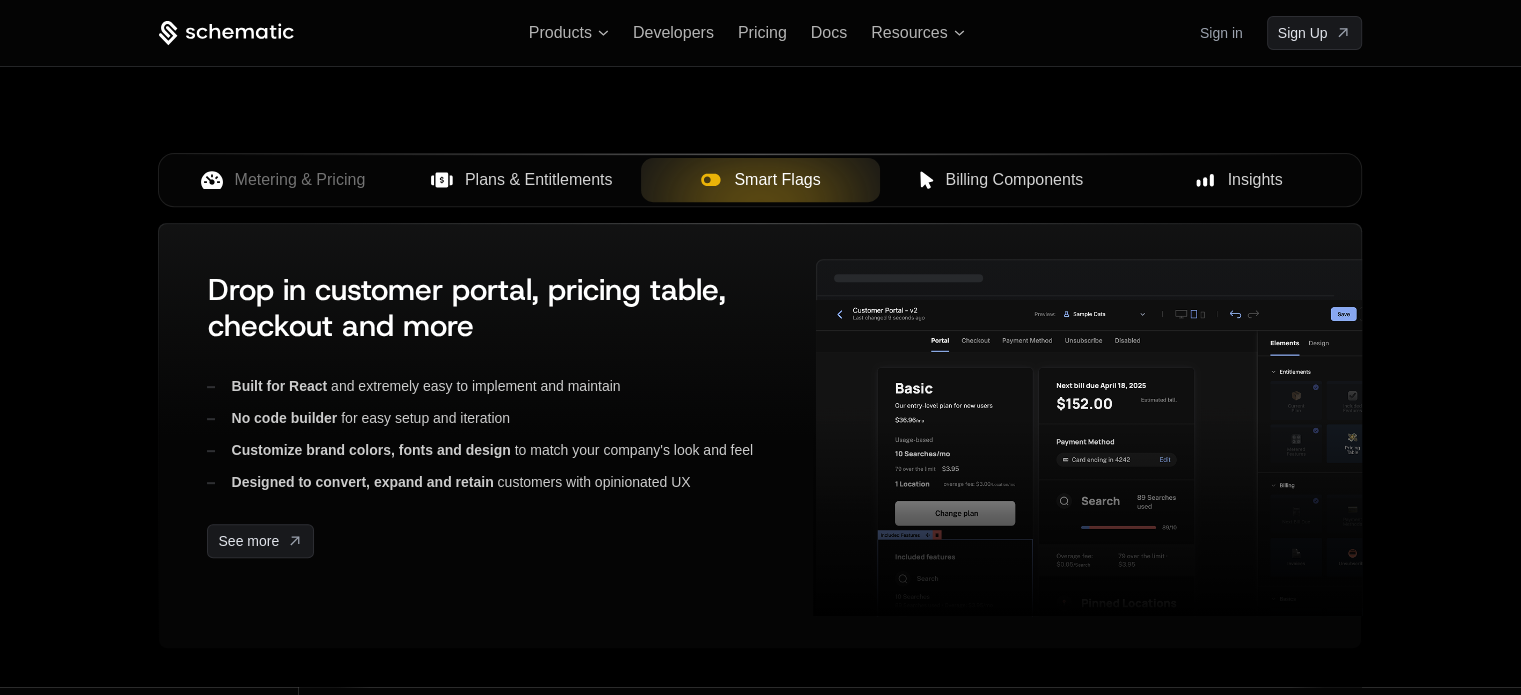 click on "Plans & Entitlements" at bounding box center (539, 180) 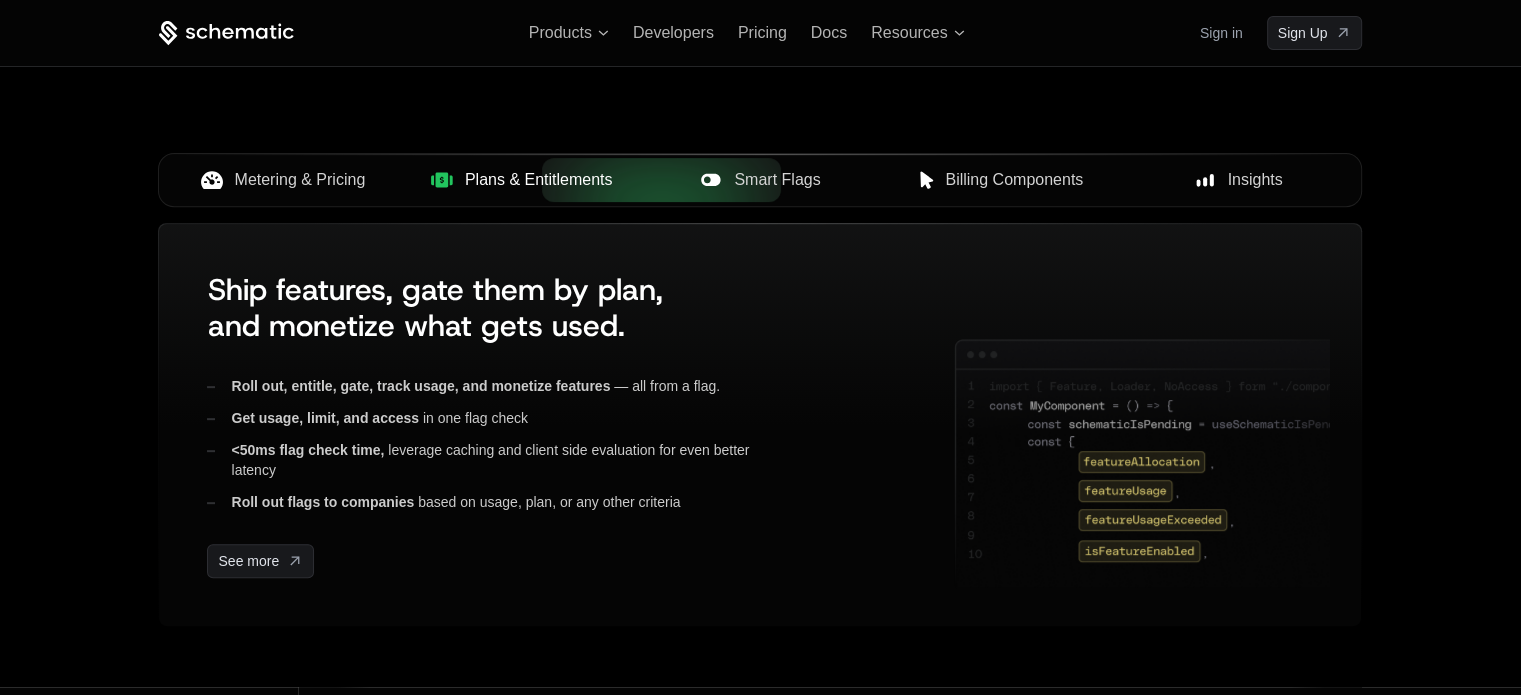 click on "Metering & Pricing" at bounding box center [300, 180] 